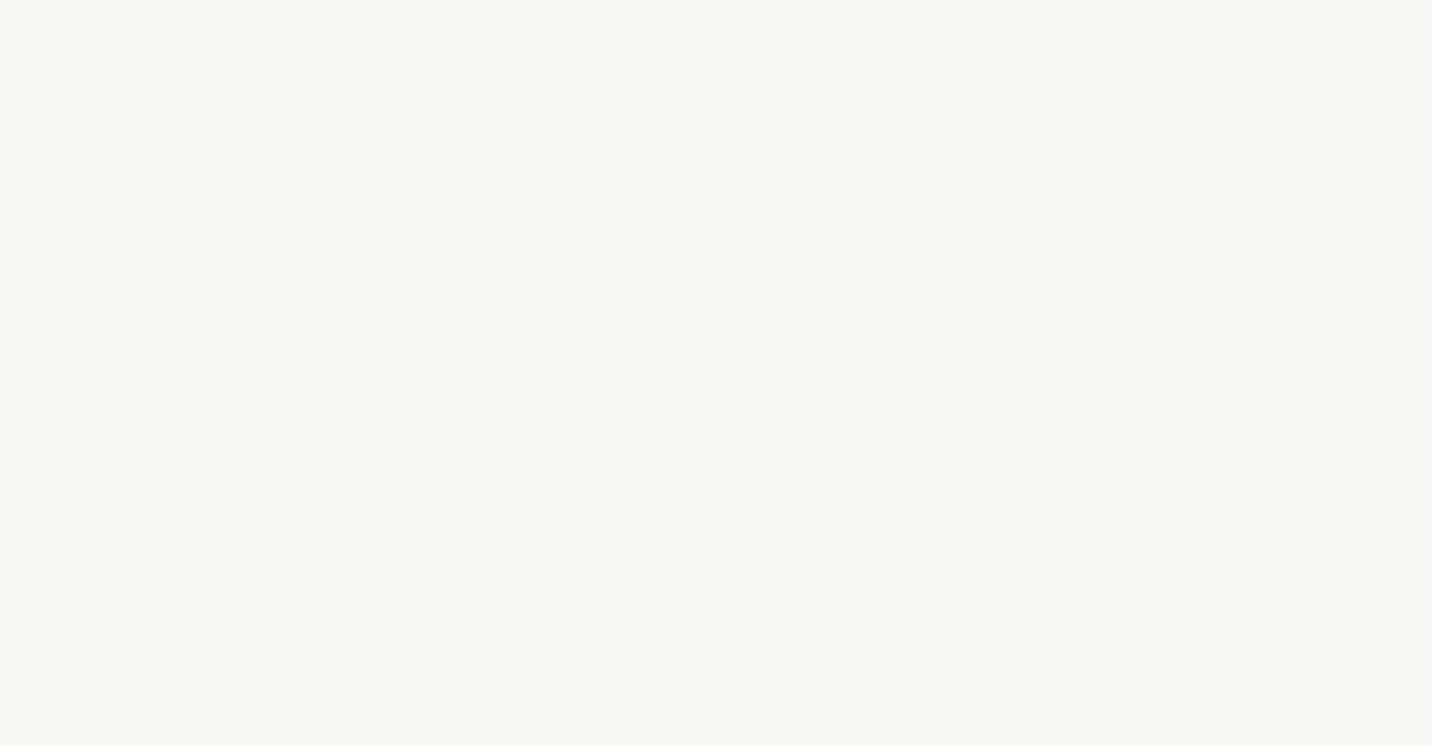 select on "US" 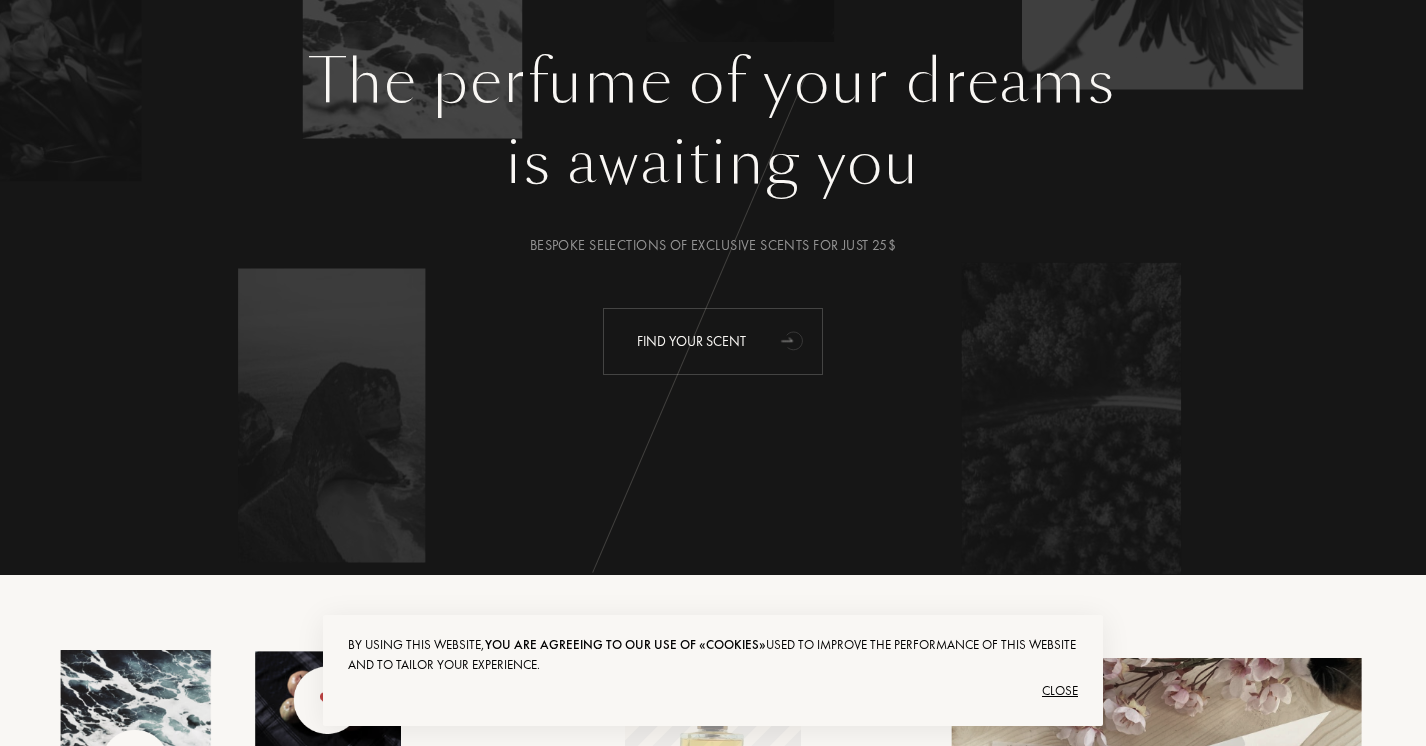 scroll, scrollTop: 0, scrollLeft: 0, axis: both 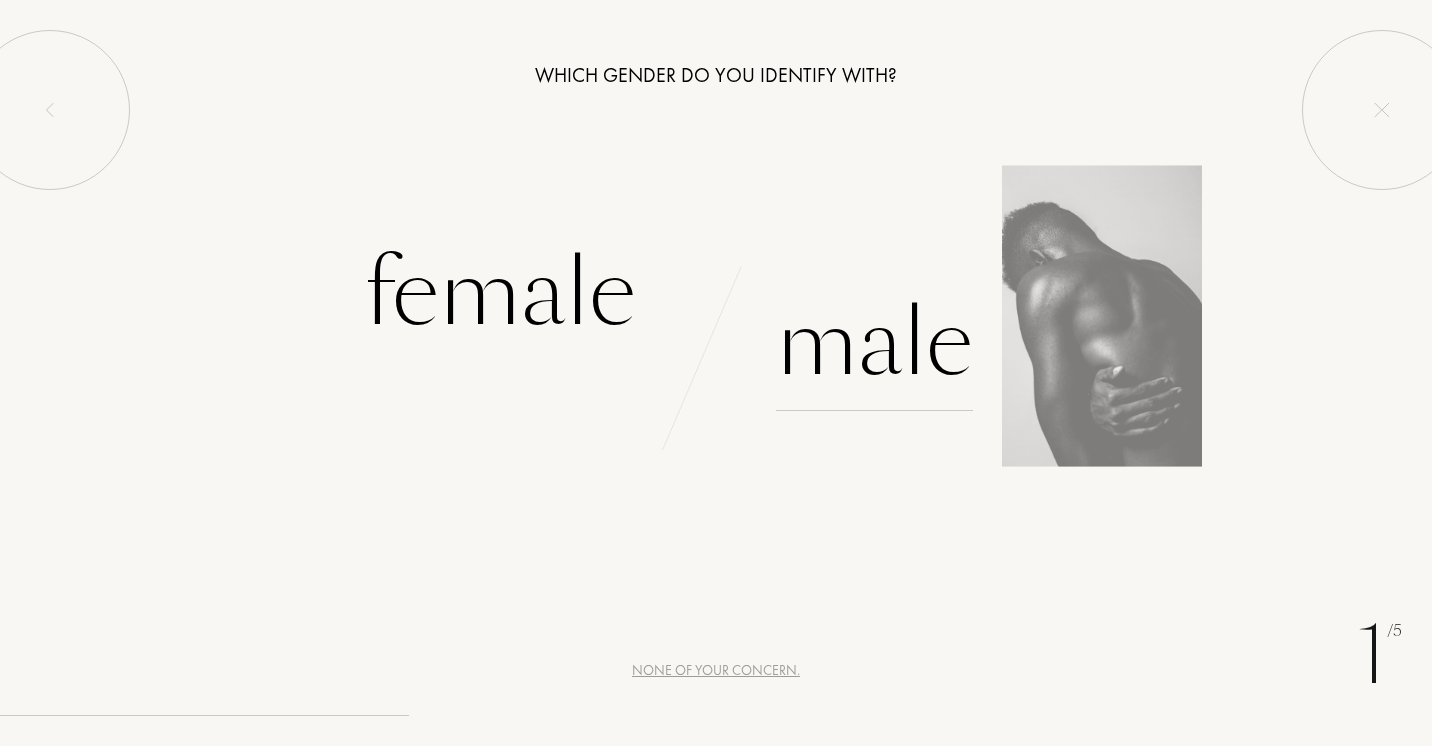 click on "Male" at bounding box center (874, 343) 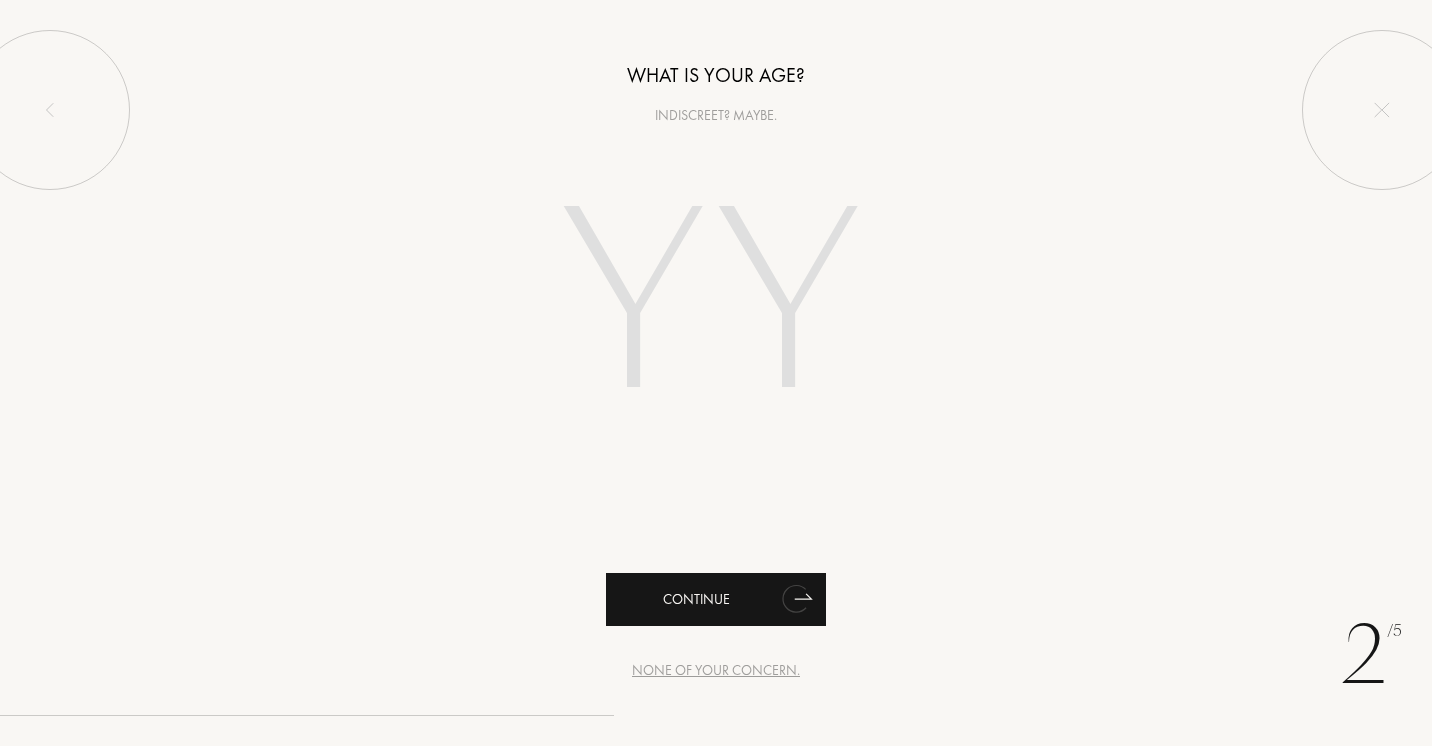 click on "Continue" at bounding box center [716, 599] 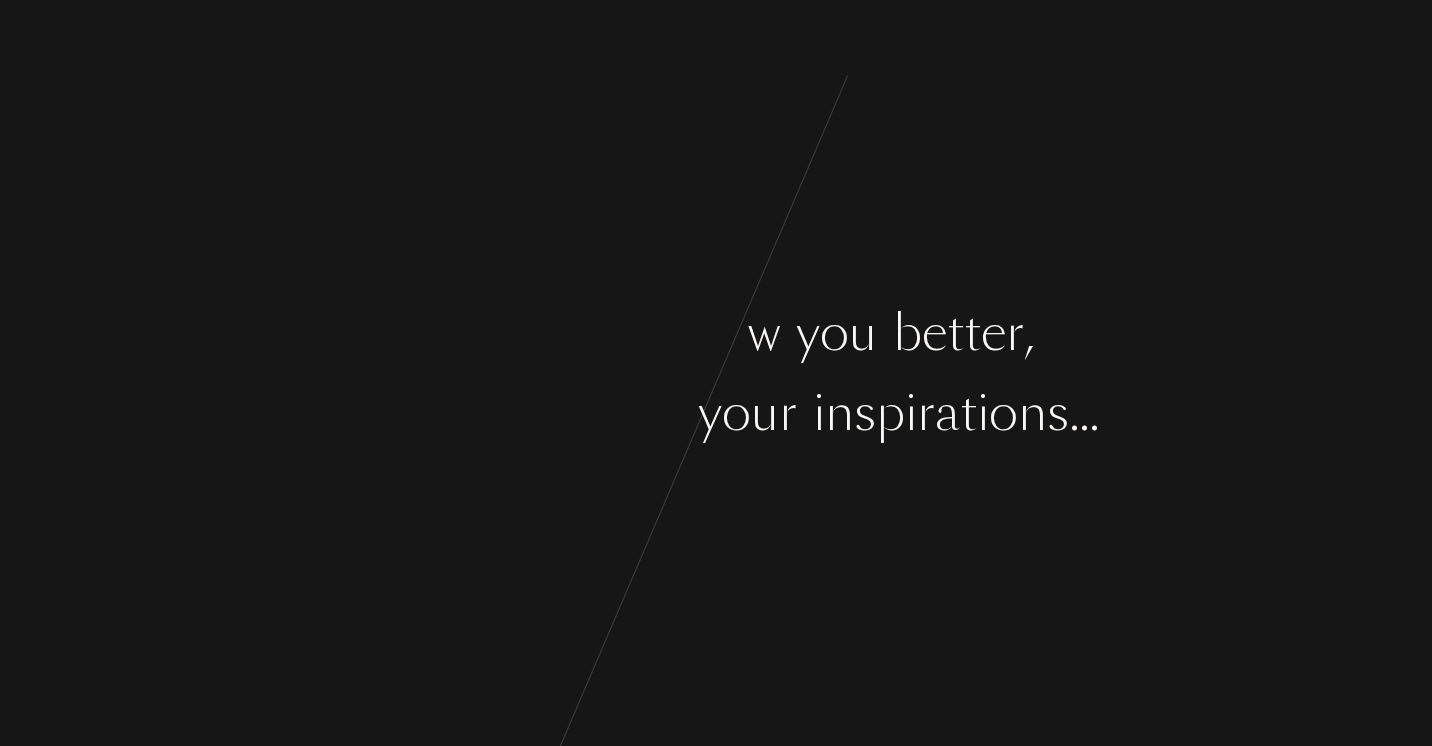 scroll, scrollTop: 0, scrollLeft: 0, axis: both 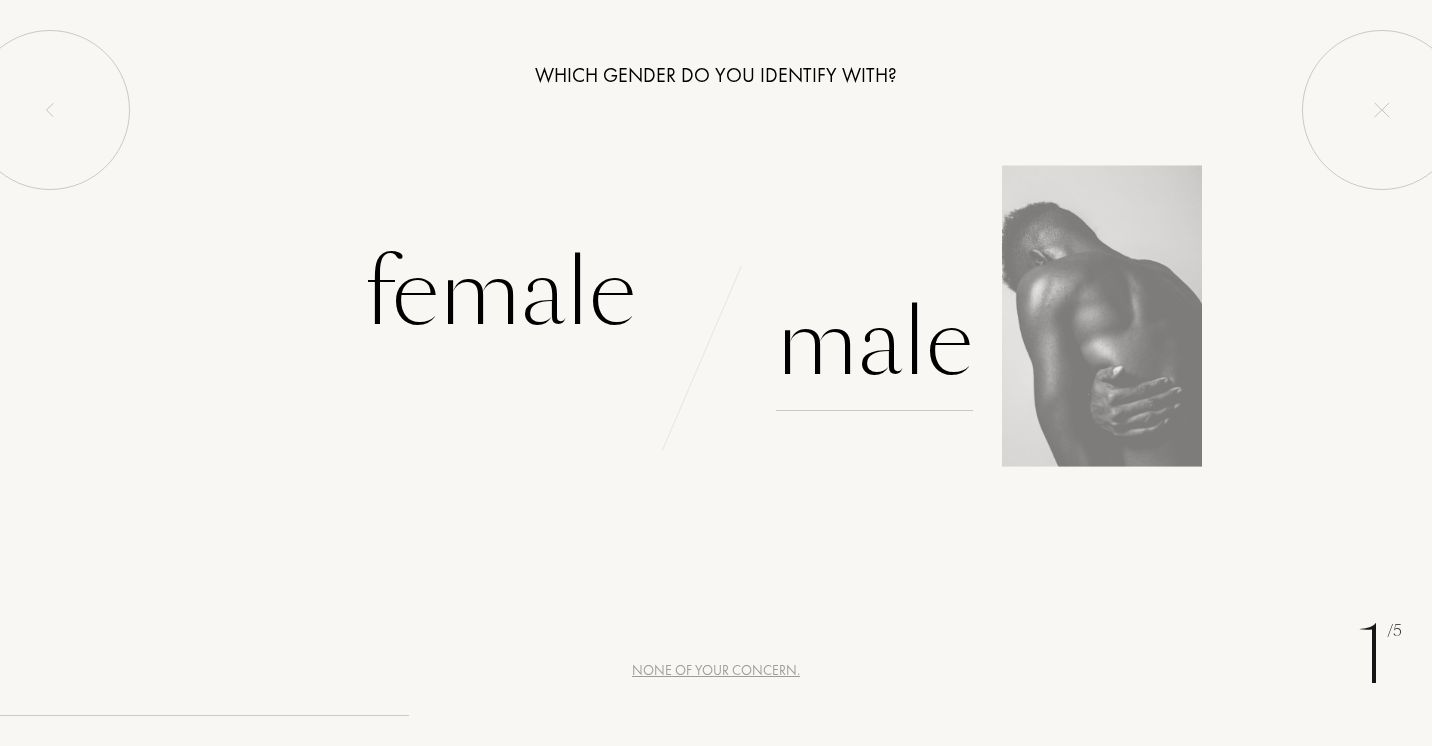 click on "Male" at bounding box center [874, 343] 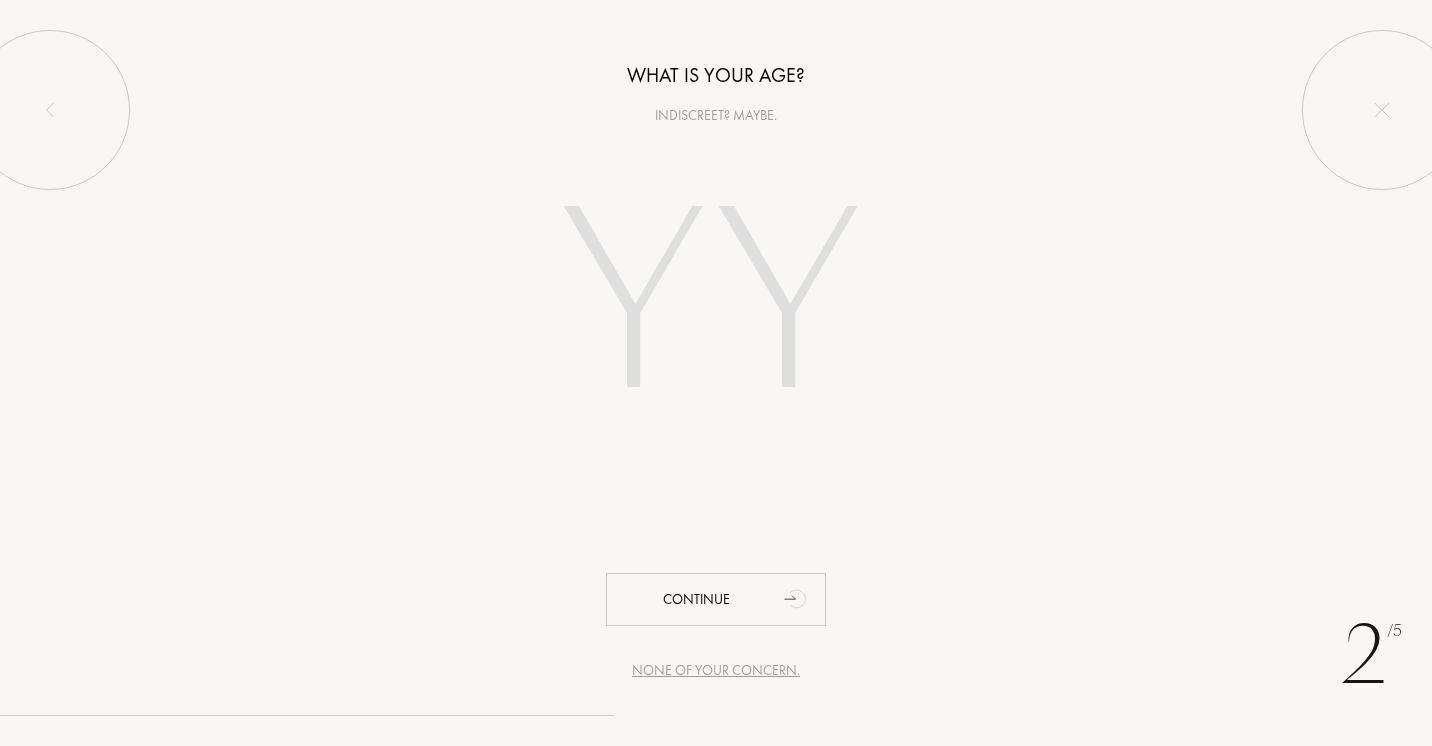 click at bounding box center (716, 308) 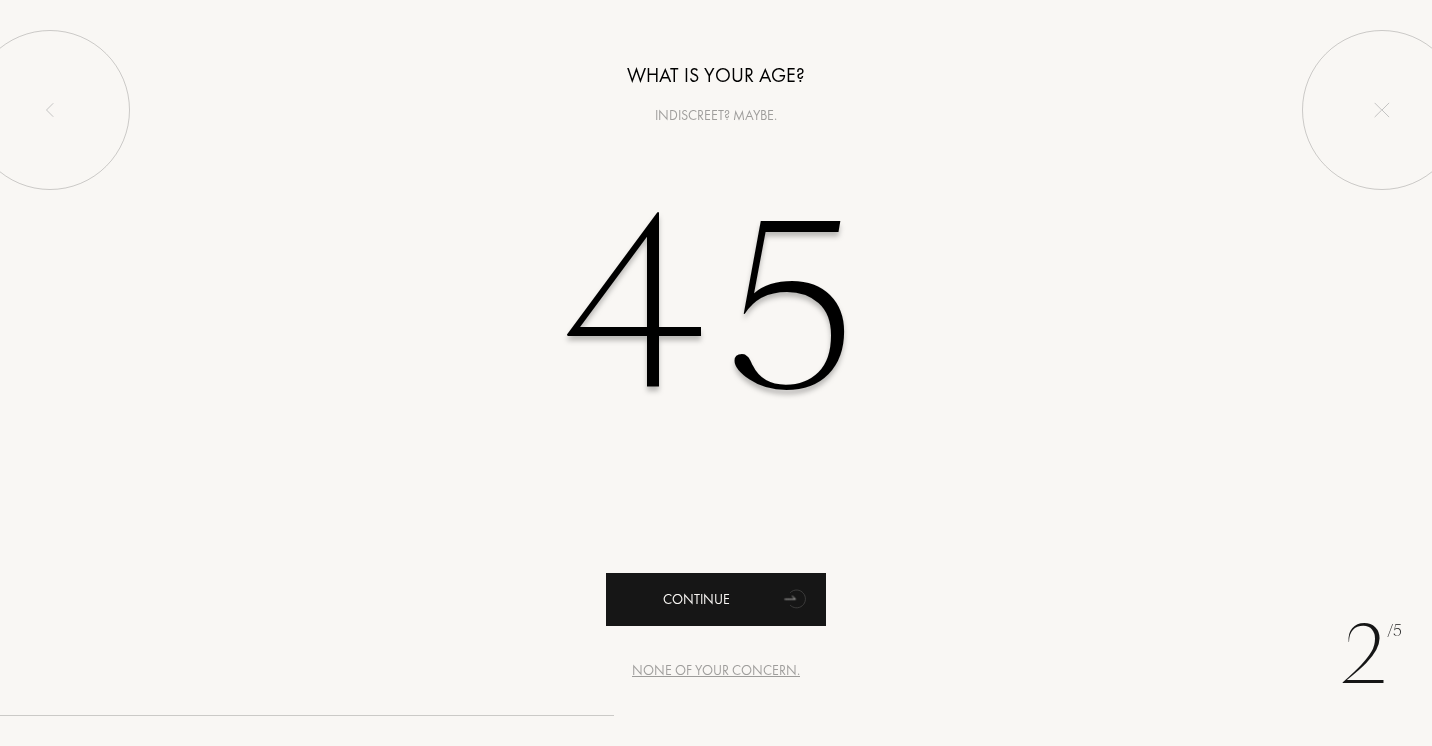 type on "45" 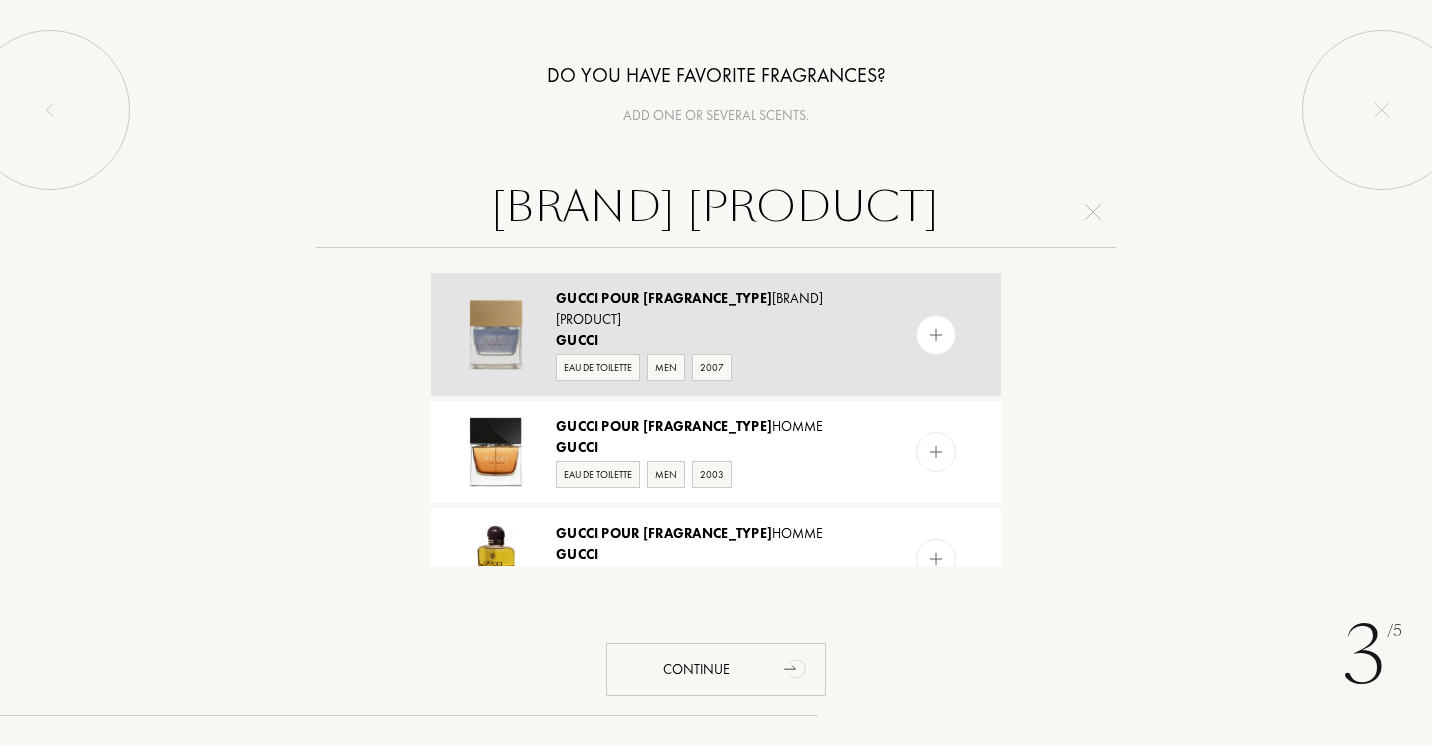 type on "gucci pour" 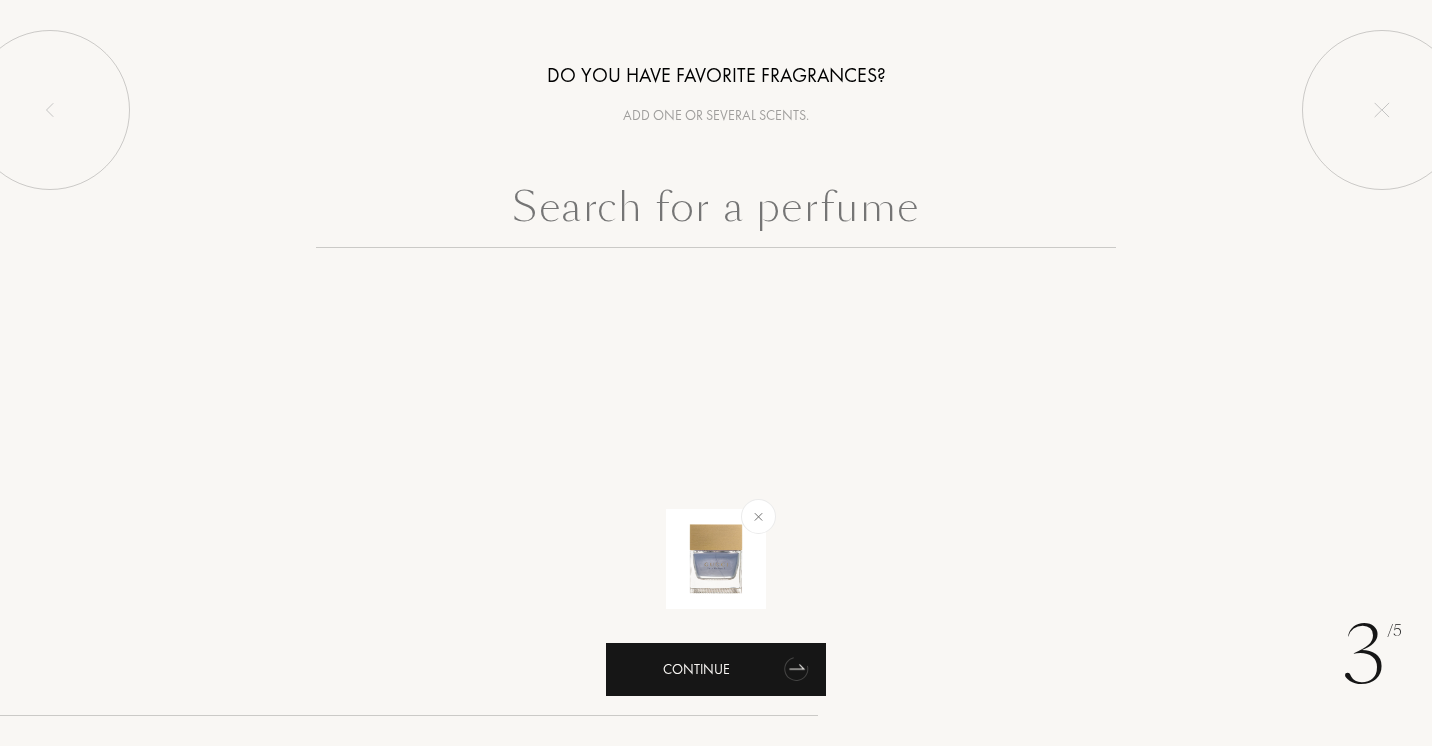 click on "Continue" at bounding box center (716, 669) 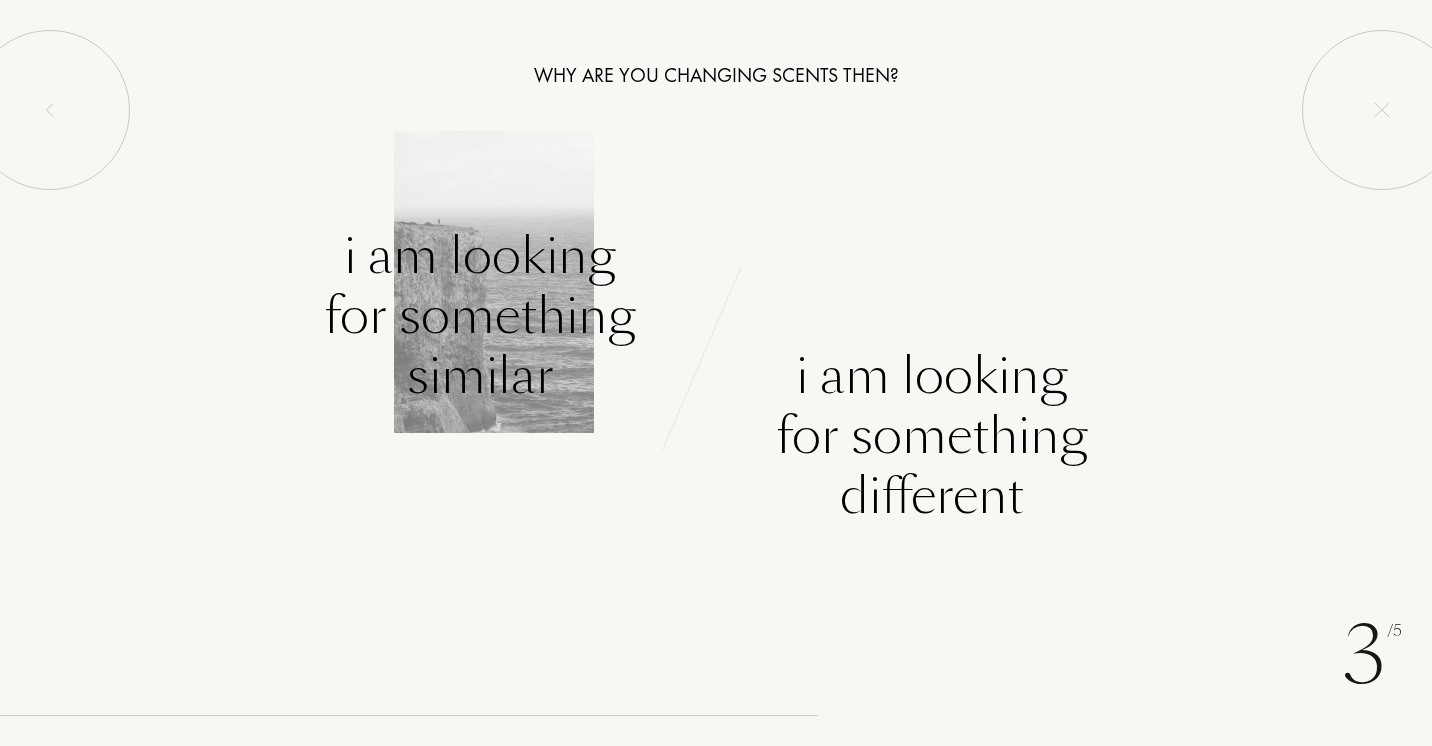 click on "I am looking
for something
similar" at bounding box center [480, 316] 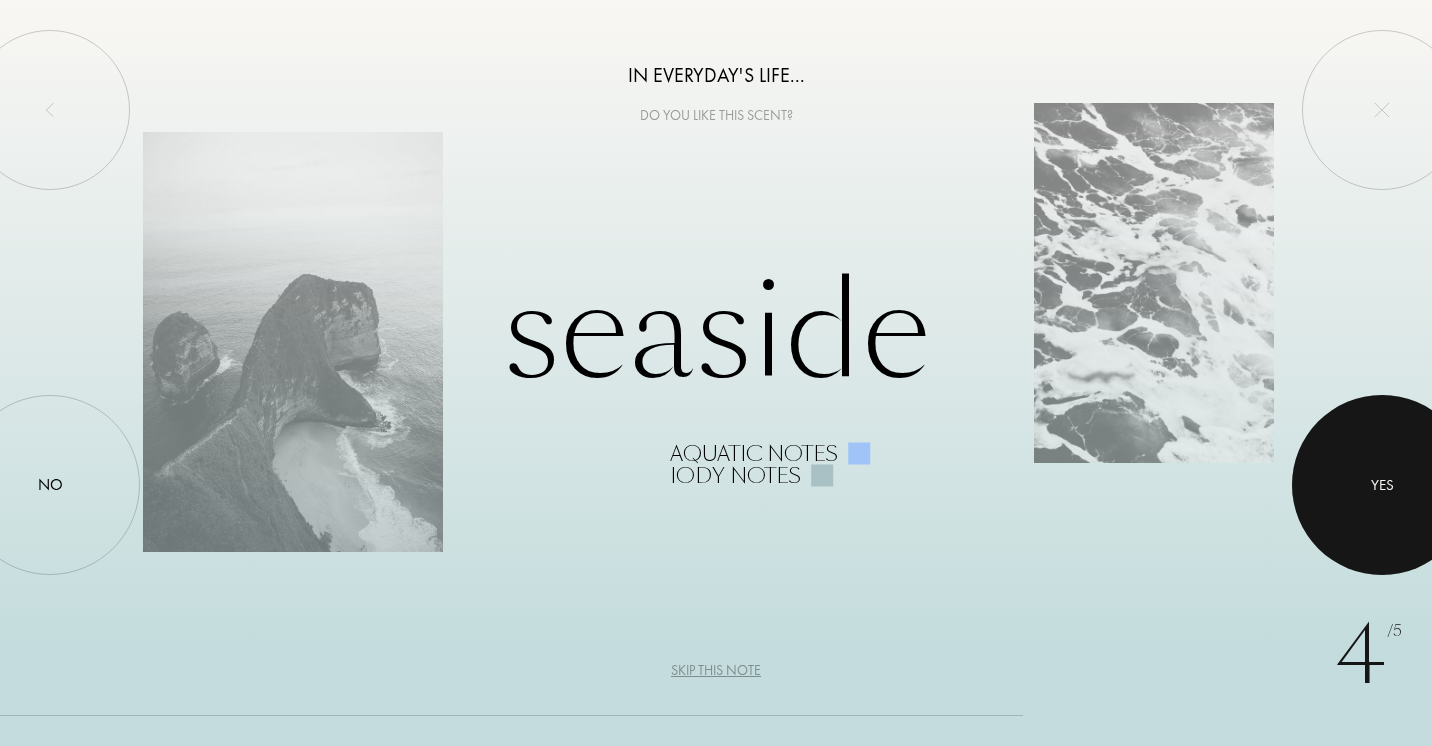click on "Yes" at bounding box center (1382, 485) 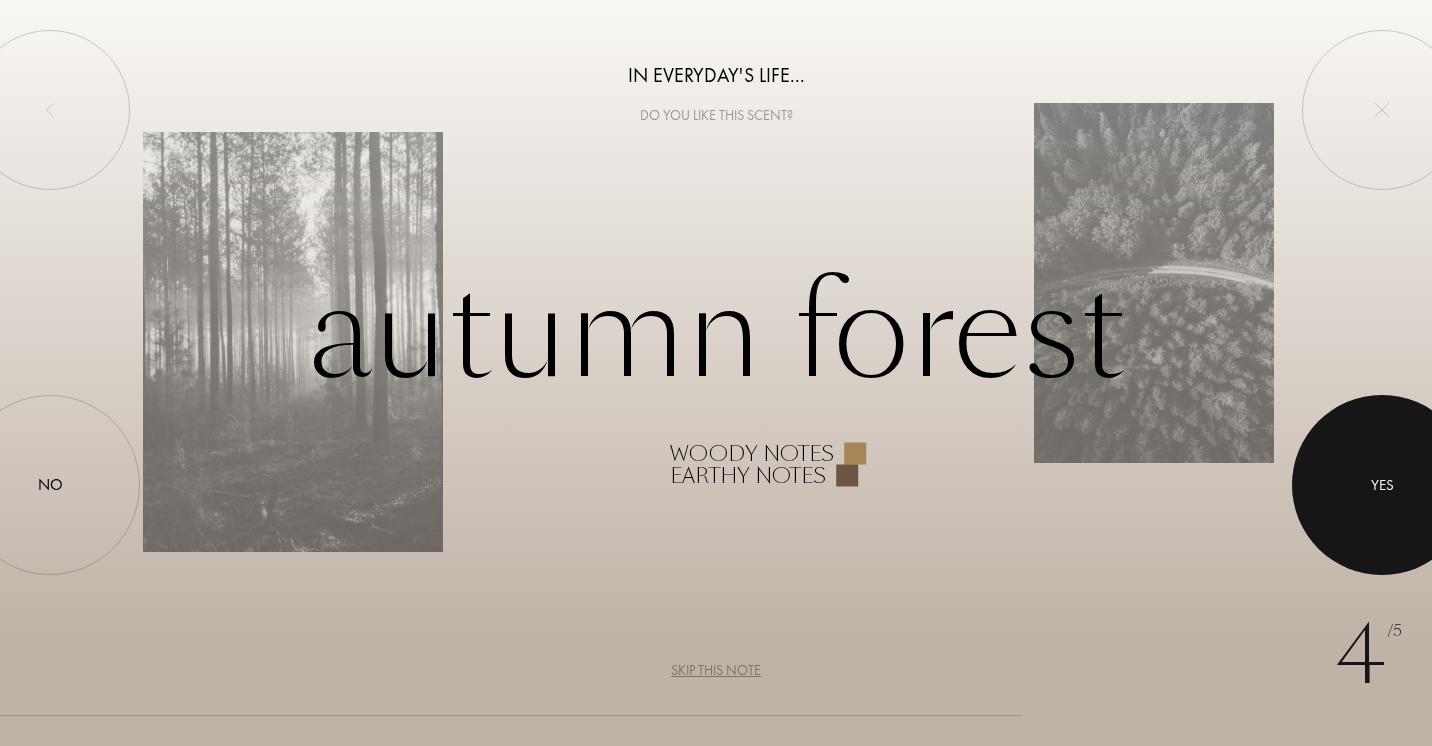 click on "Yes" at bounding box center [1382, 485] 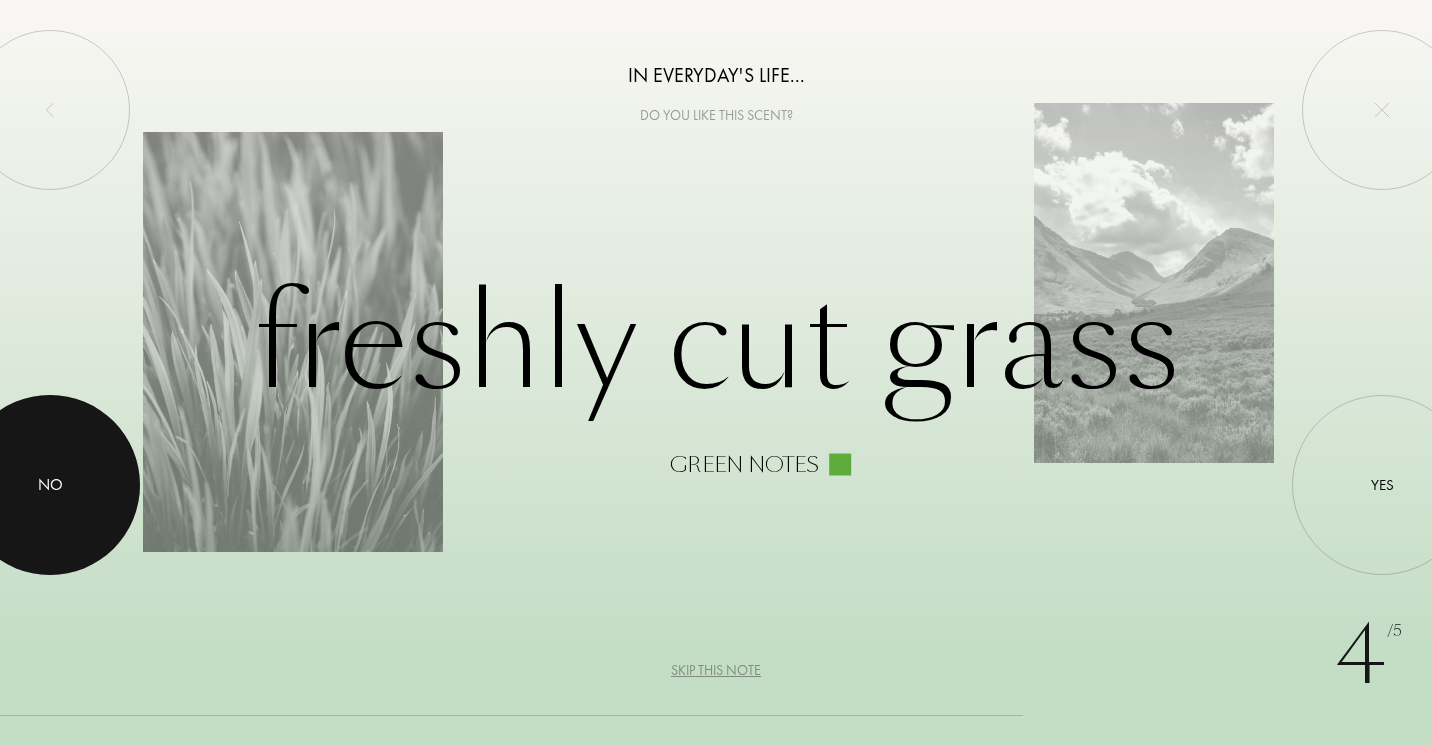 click at bounding box center (50, 485) 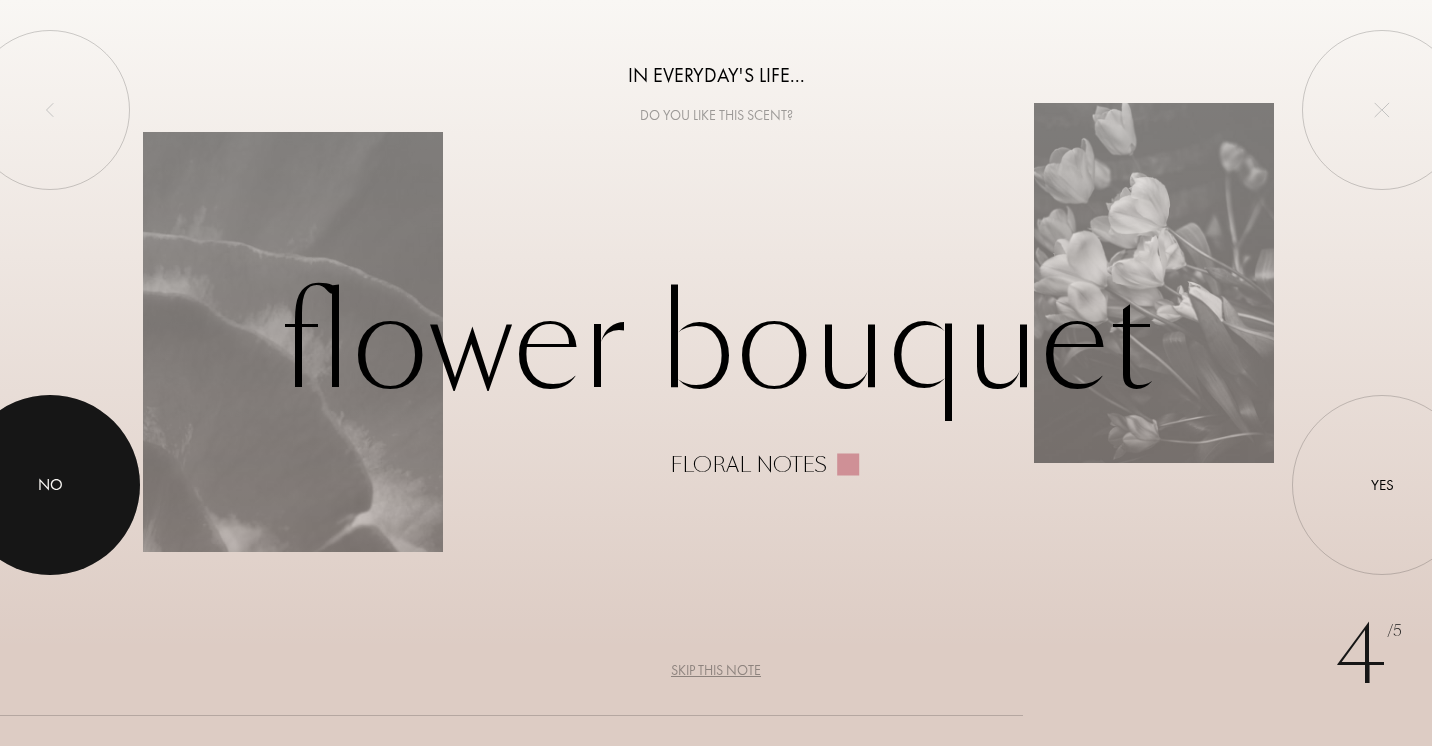 click on "No" at bounding box center [50, 485] 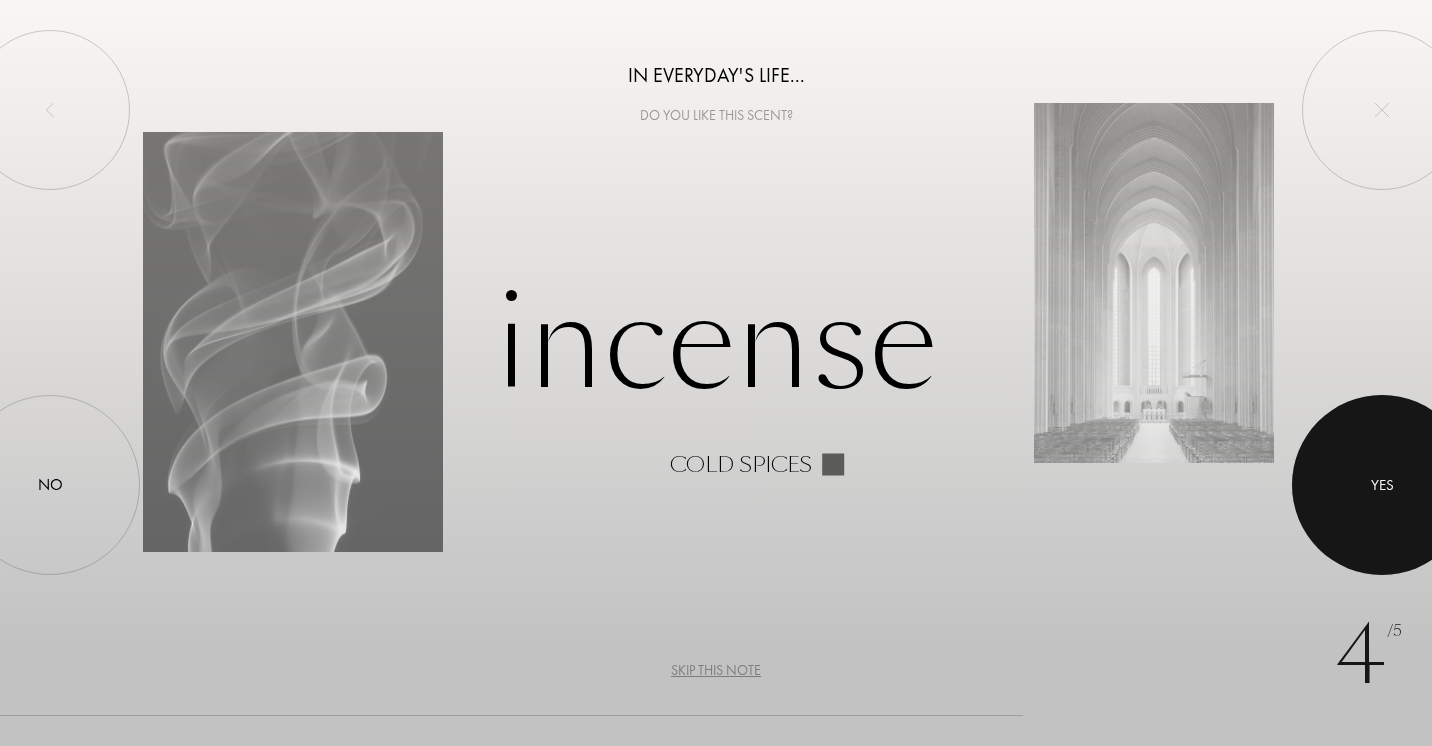 click at bounding box center (1382, 485) 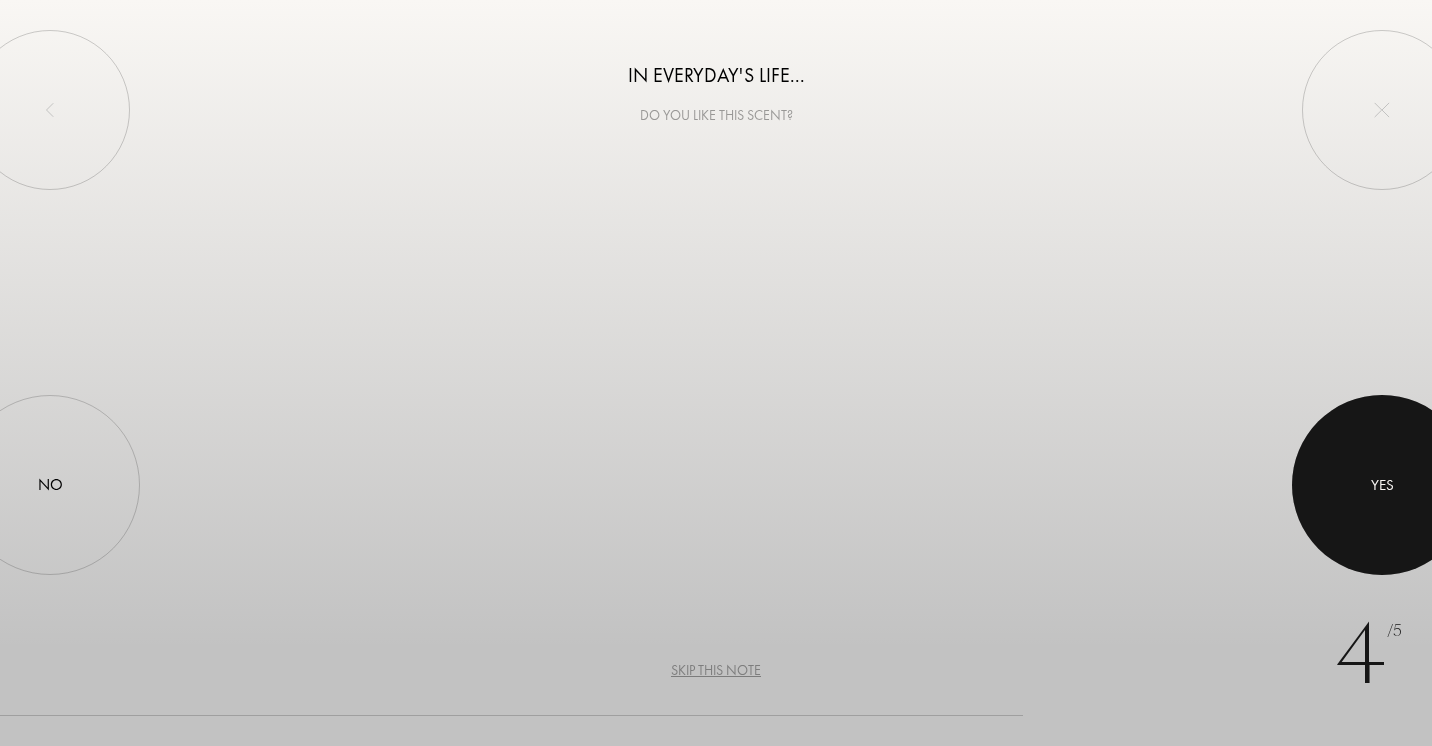 click at bounding box center (1382, 485) 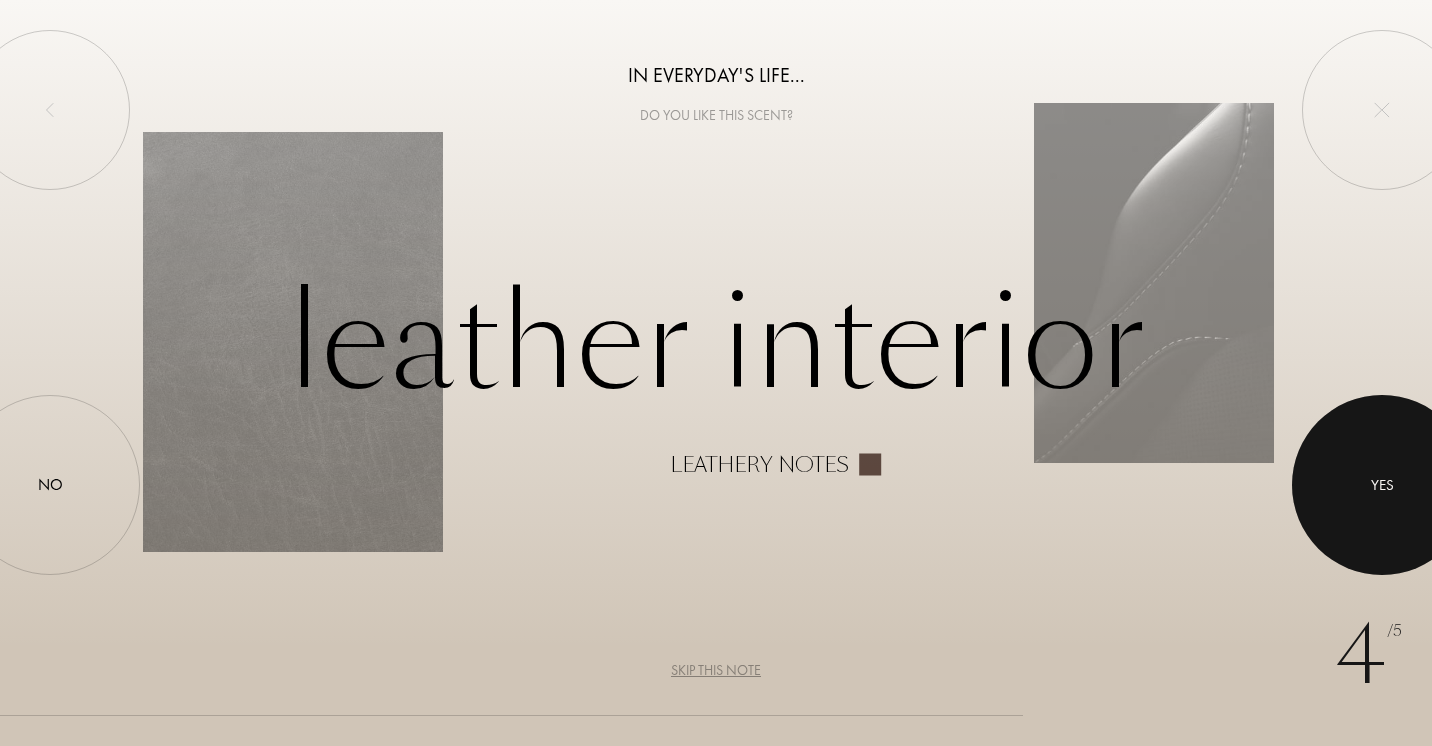 click at bounding box center (1382, 485) 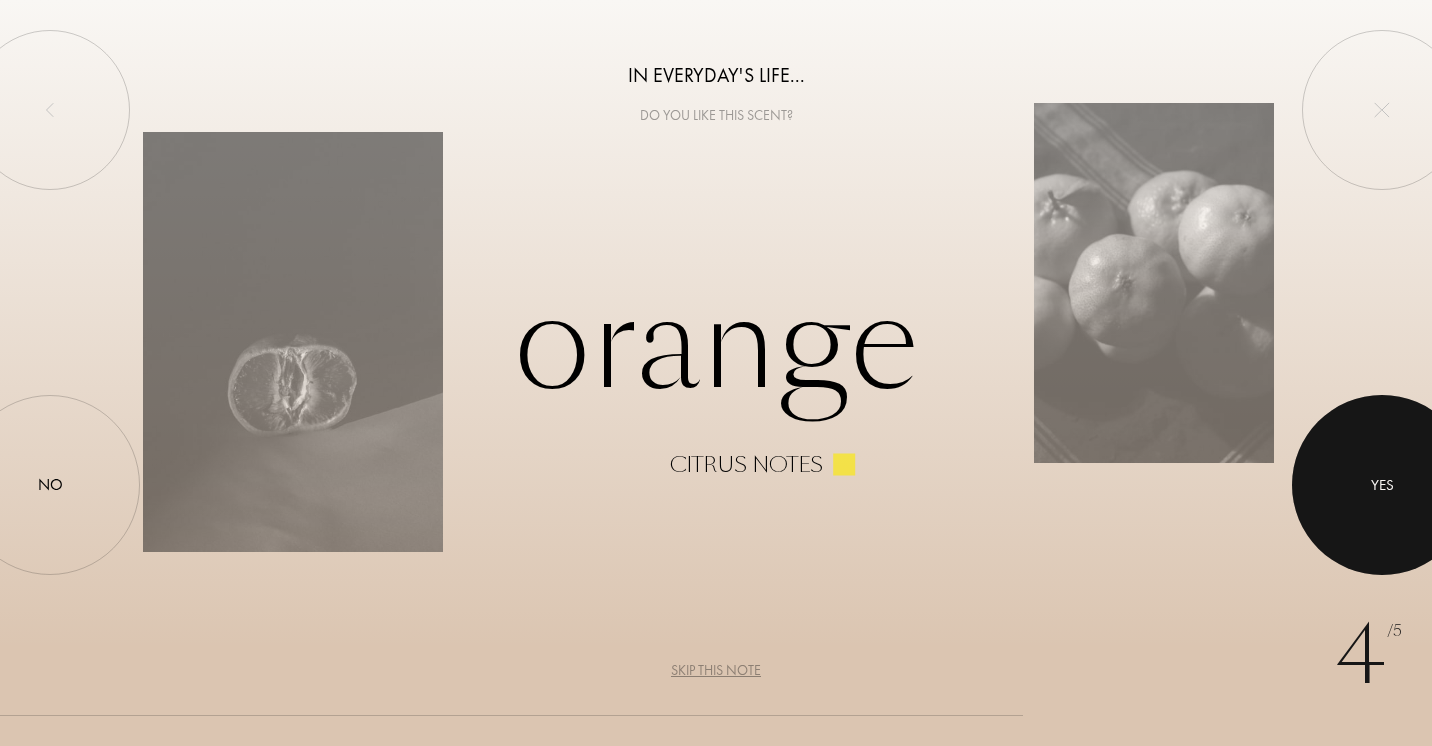 click at bounding box center (1382, 485) 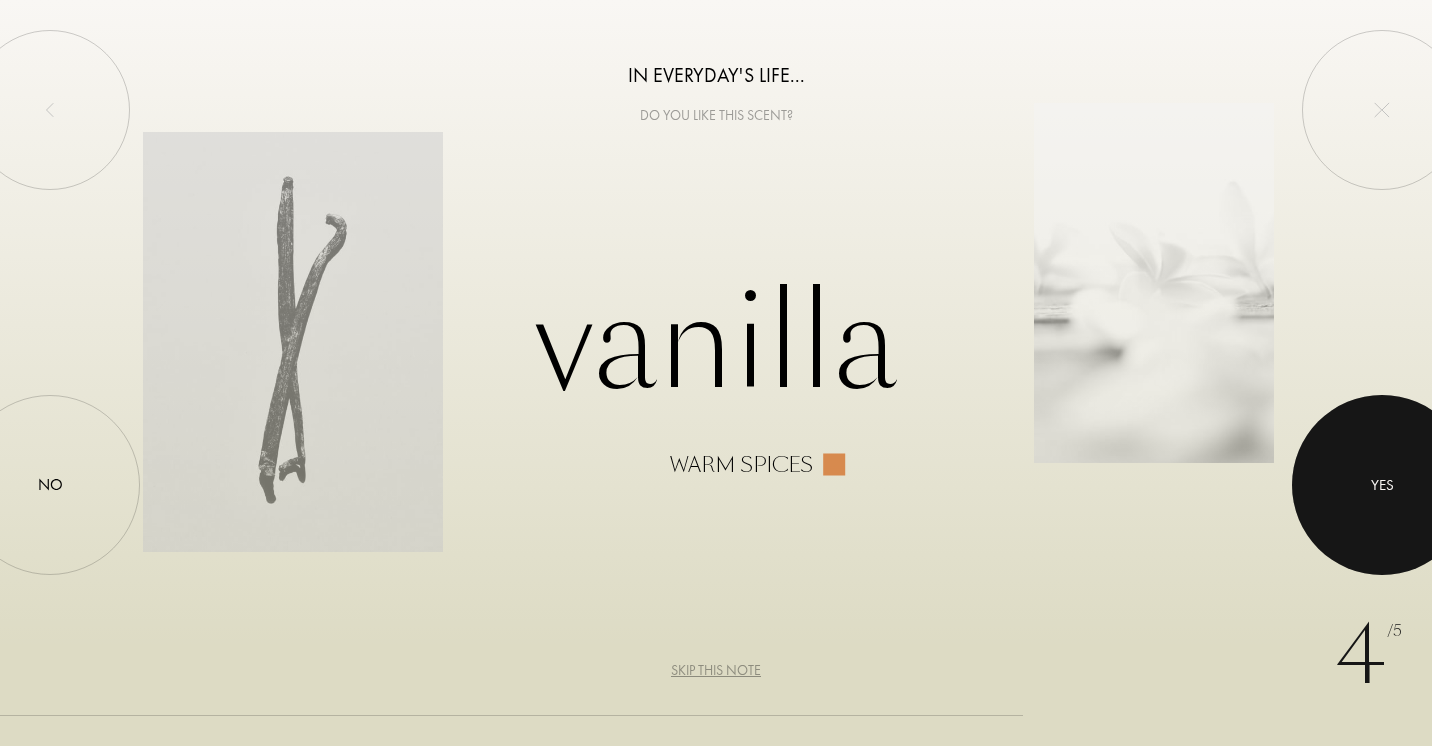 click at bounding box center [1382, 485] 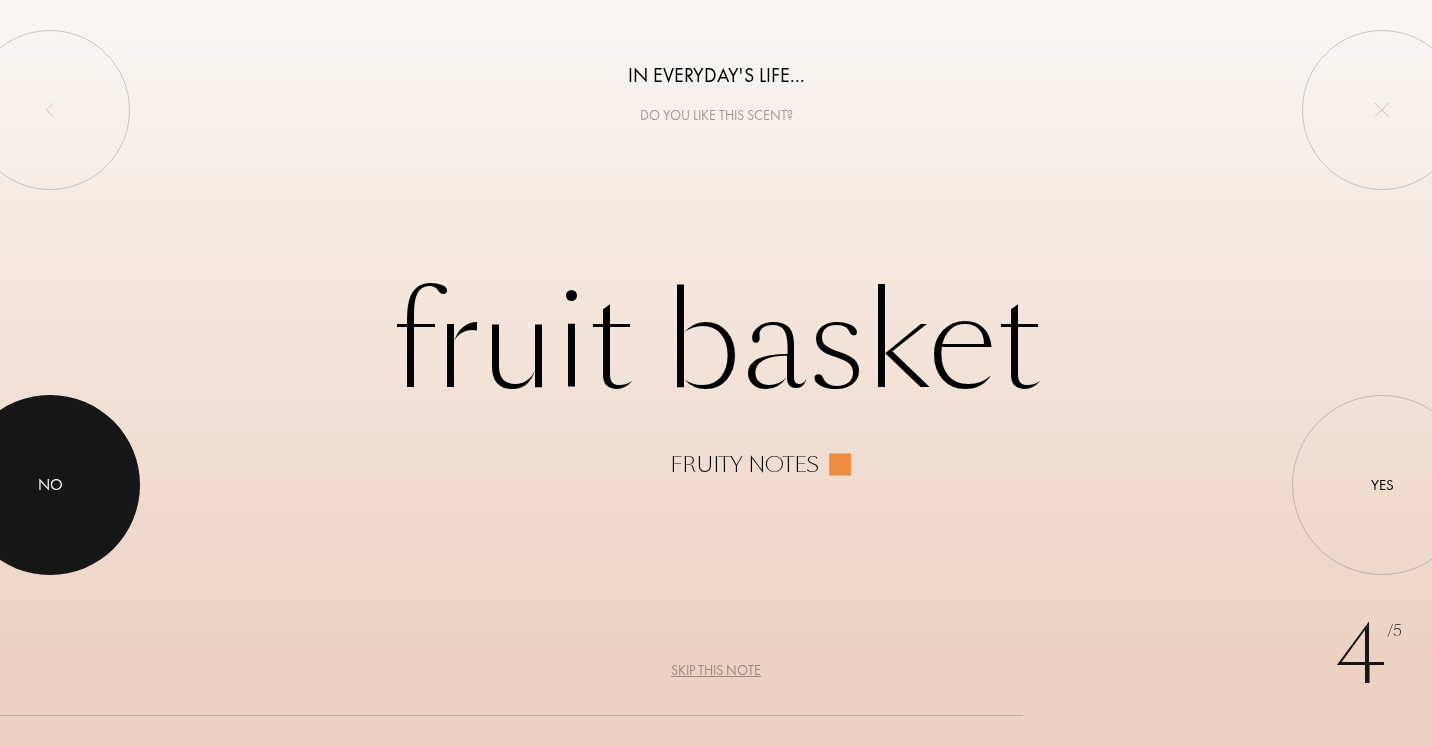 click on "No" at bounding box center (50, 485) 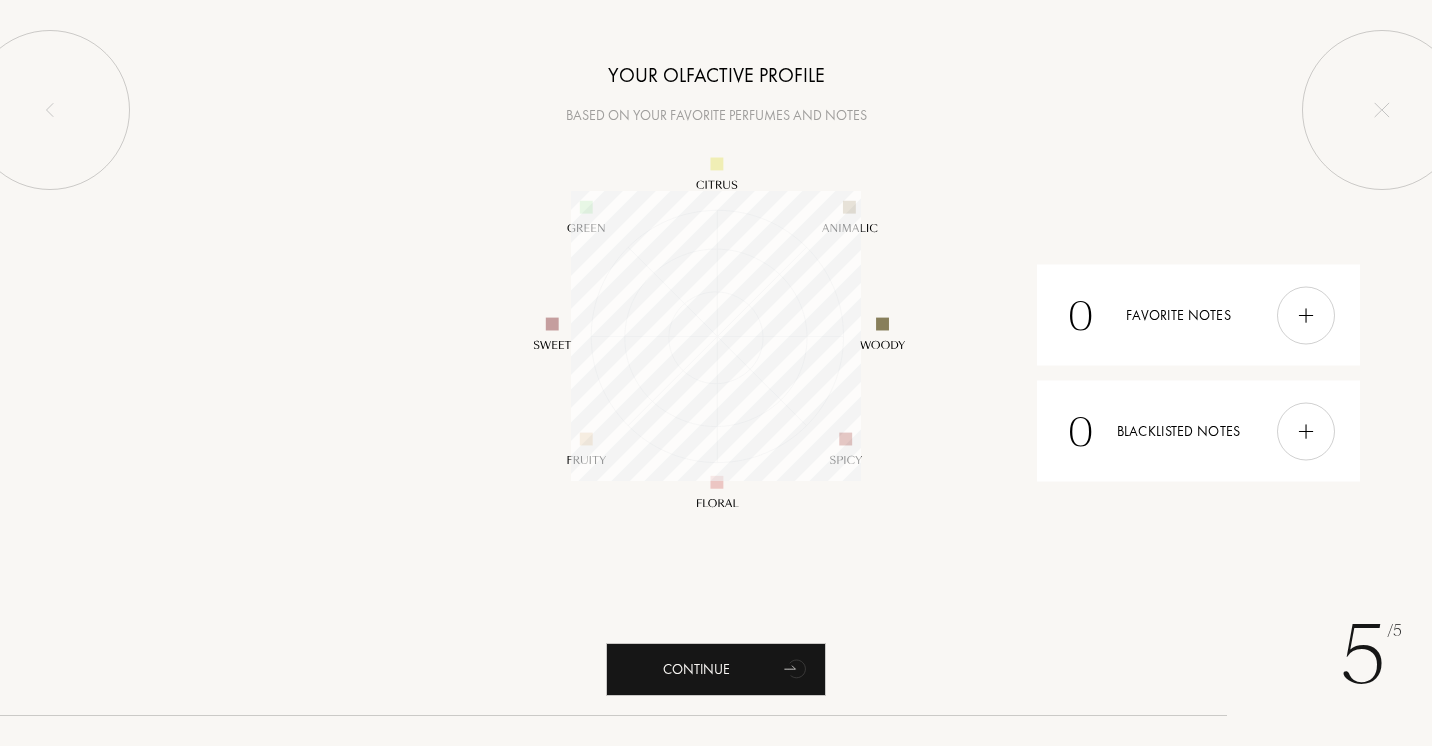 scroll, scrollTop: 999710, scrollLeft: 999710, axis: both 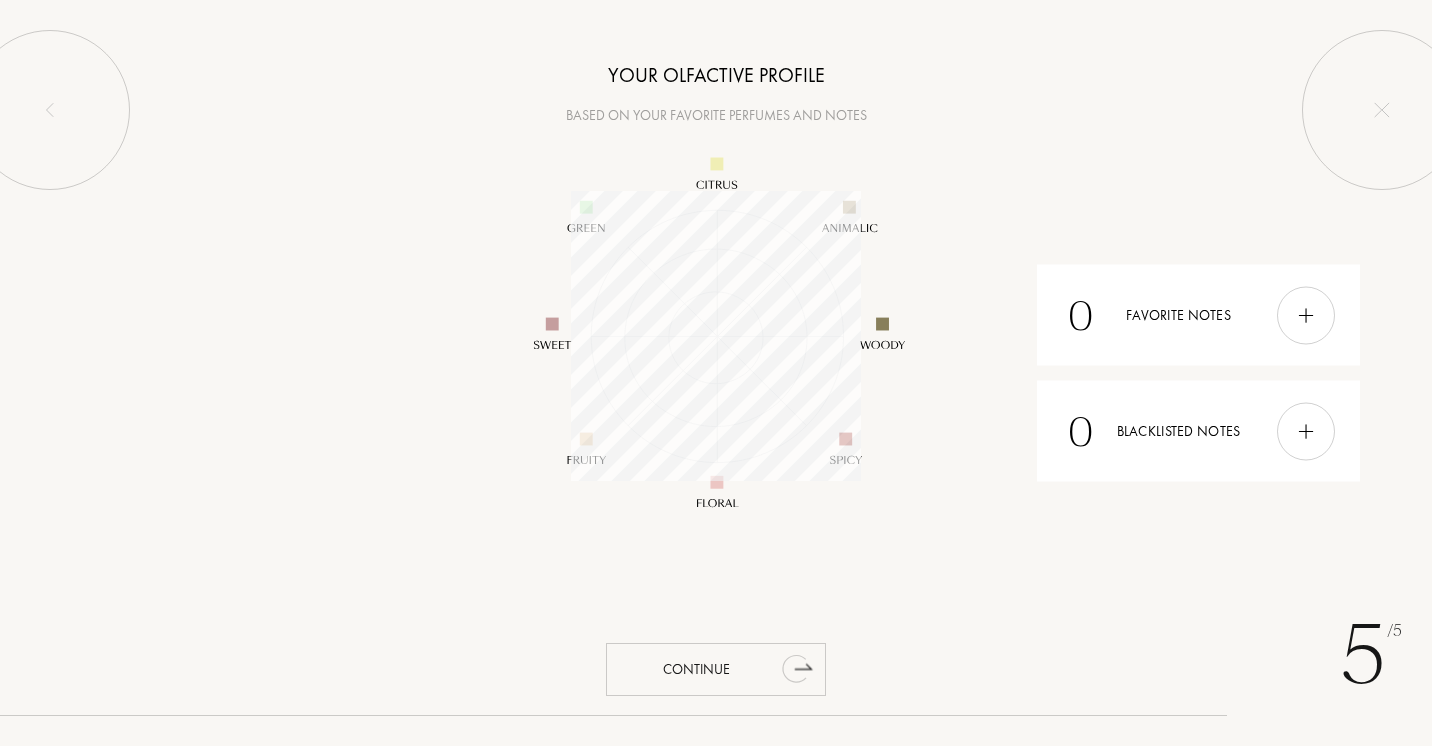 click on "Continue" at bounding box center (716, 669) 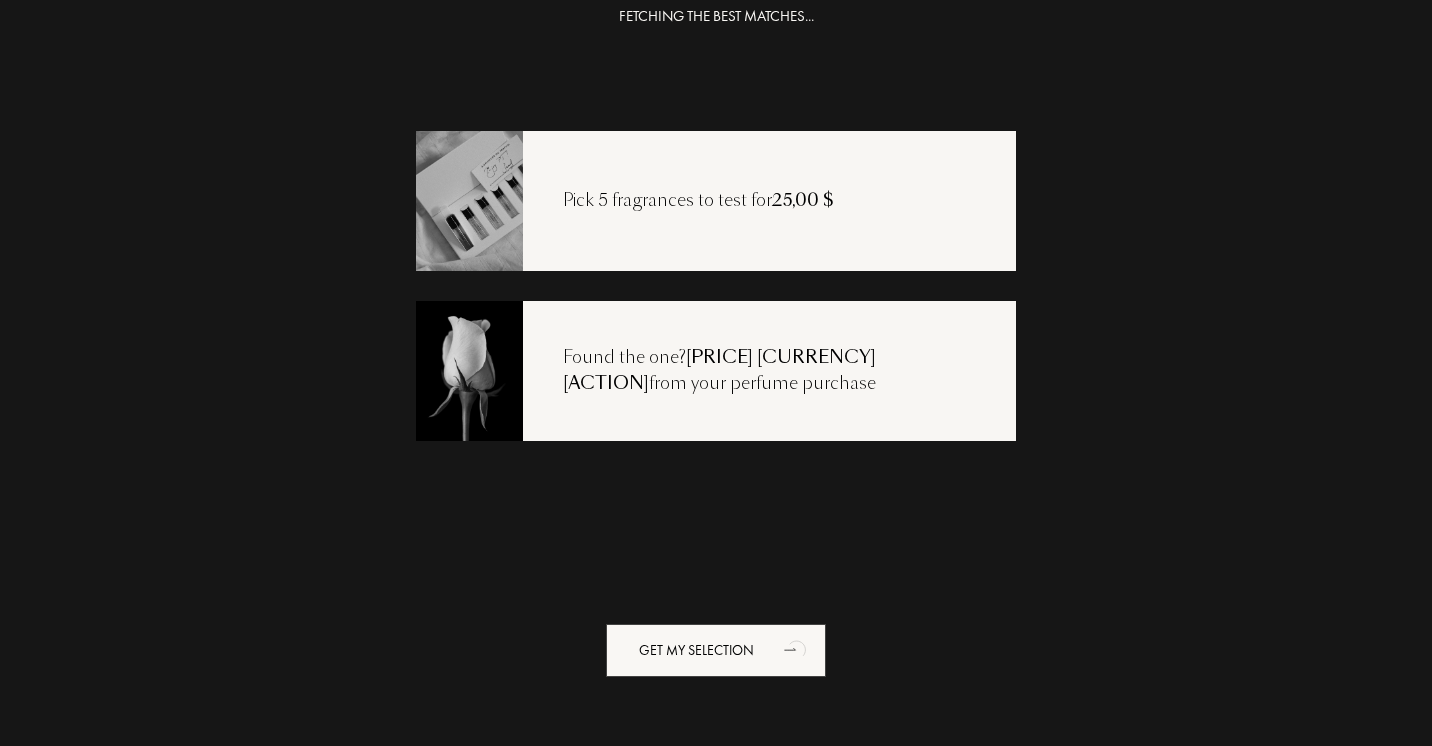 scroll, scrollTop: 40, scrollLeft: 0, axis: vertical 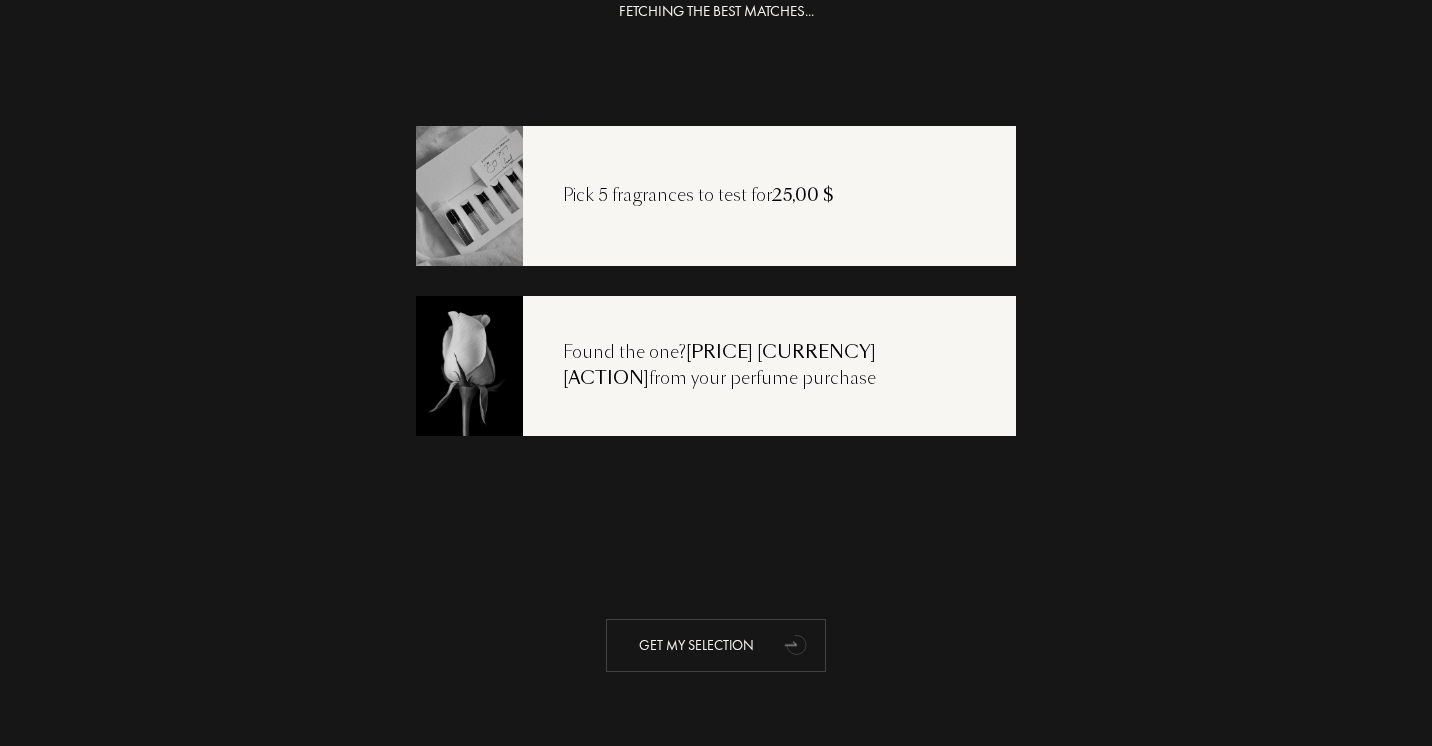 click on "Get my selection" at bounding box center (716, 645) 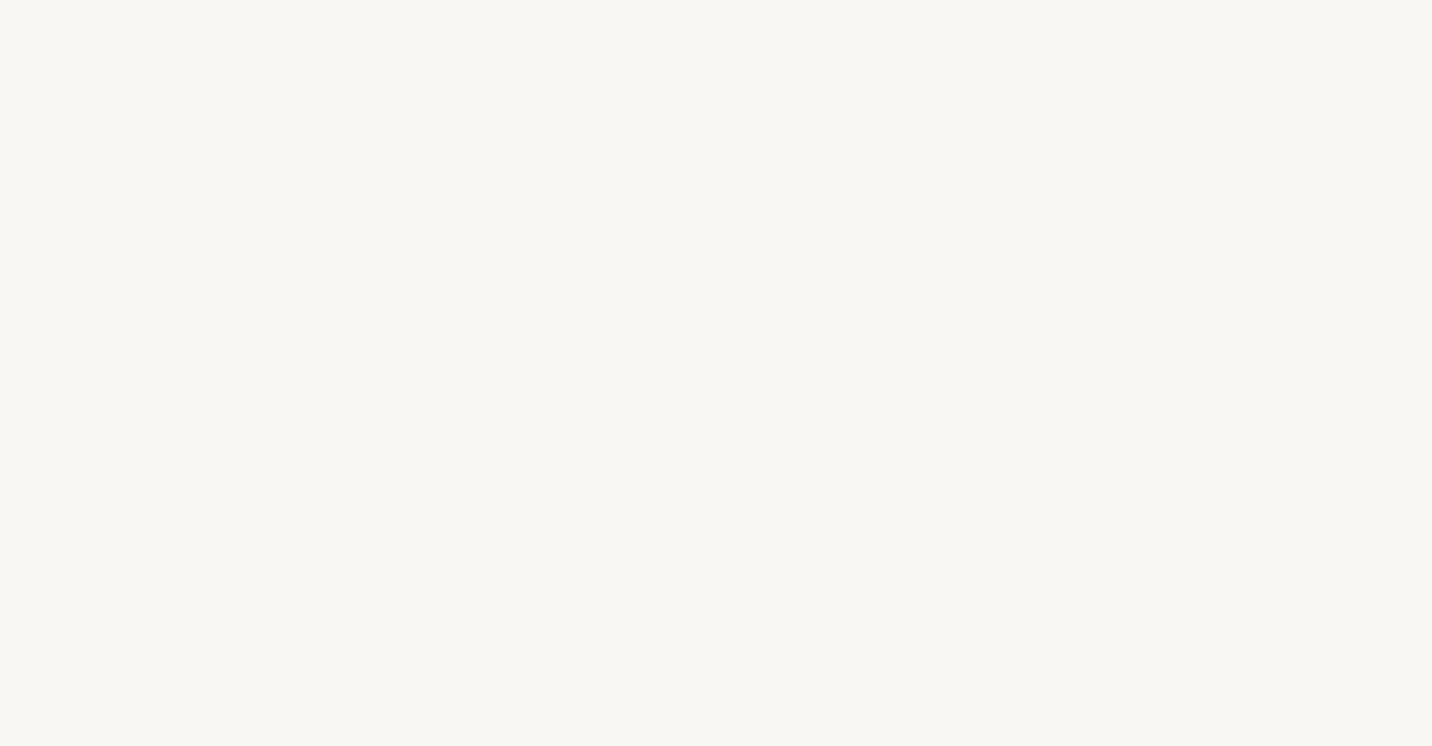 select on "US" 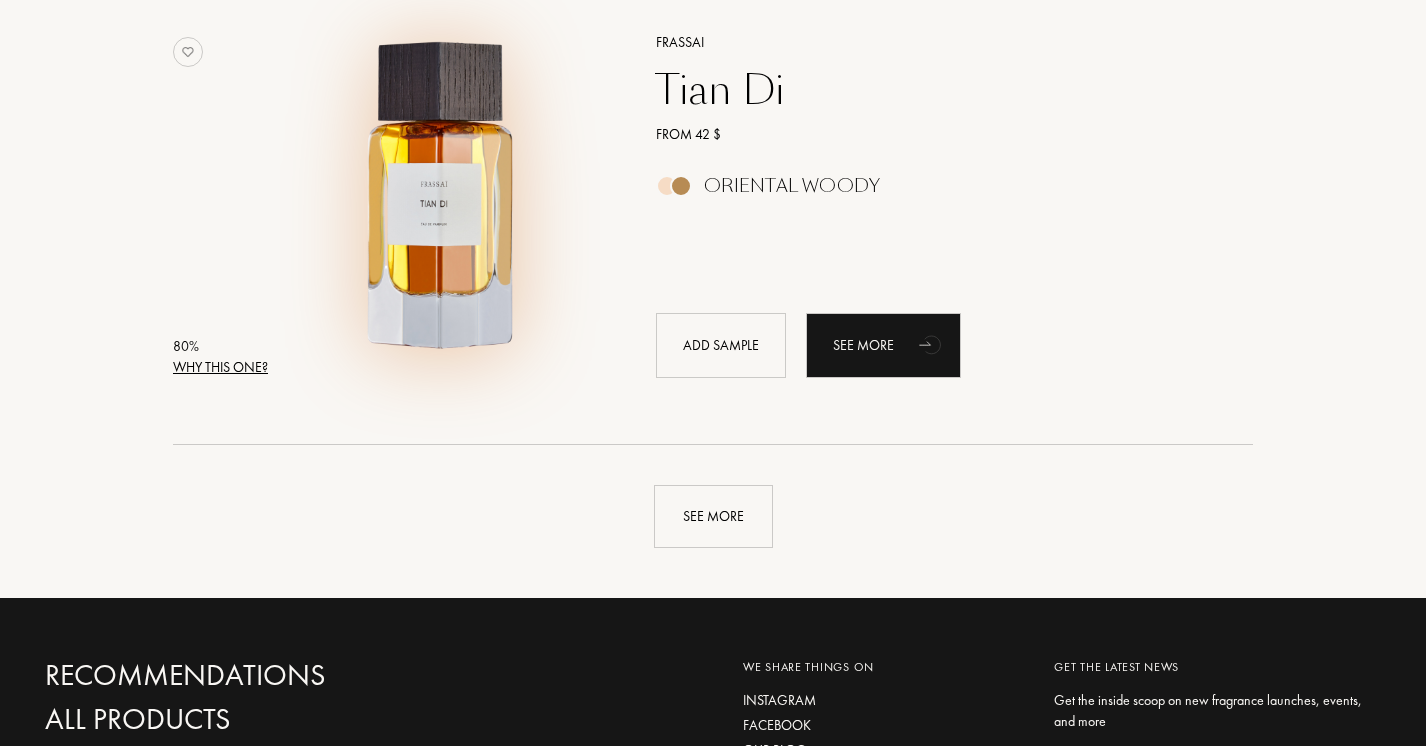 scroll, scrollTop: 4662, scrollLeft: 0, axis: vertical 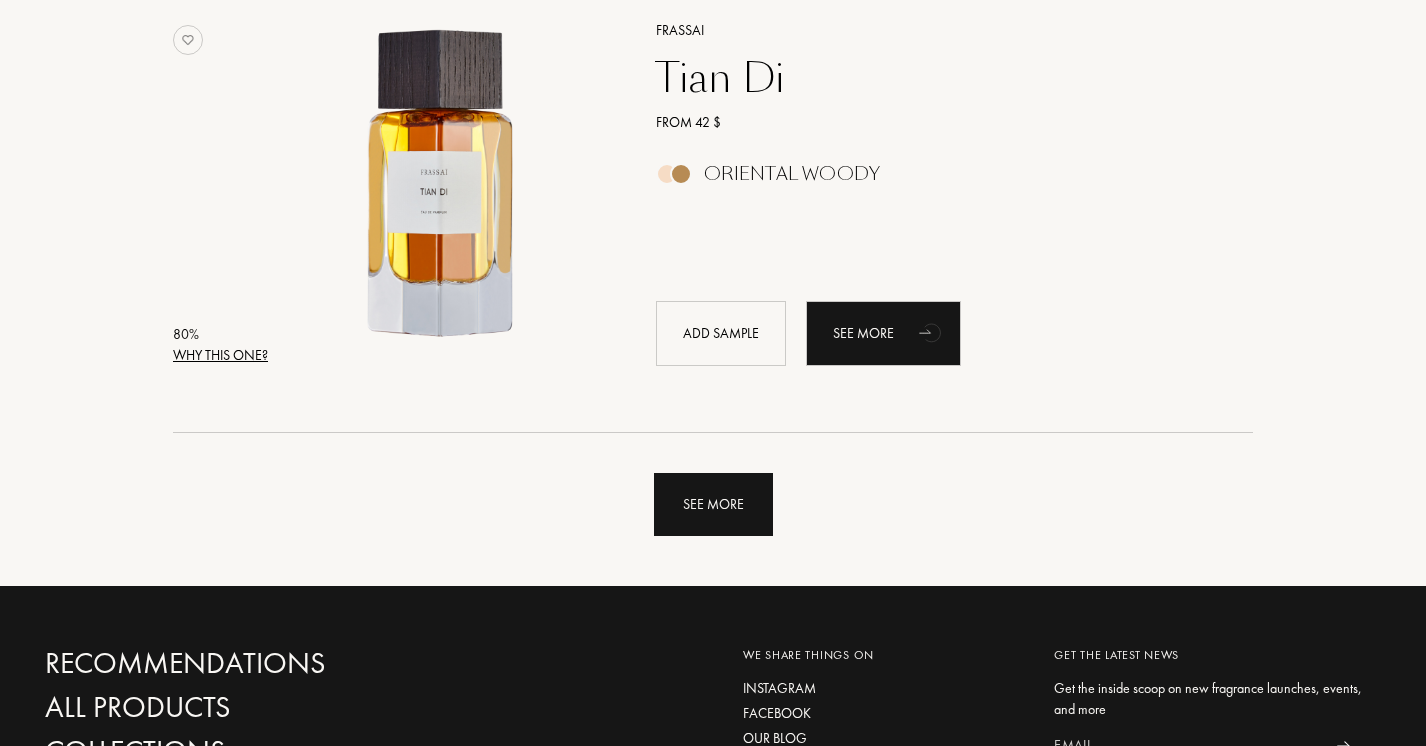 click on "See more" at bounding box center [713, 504] 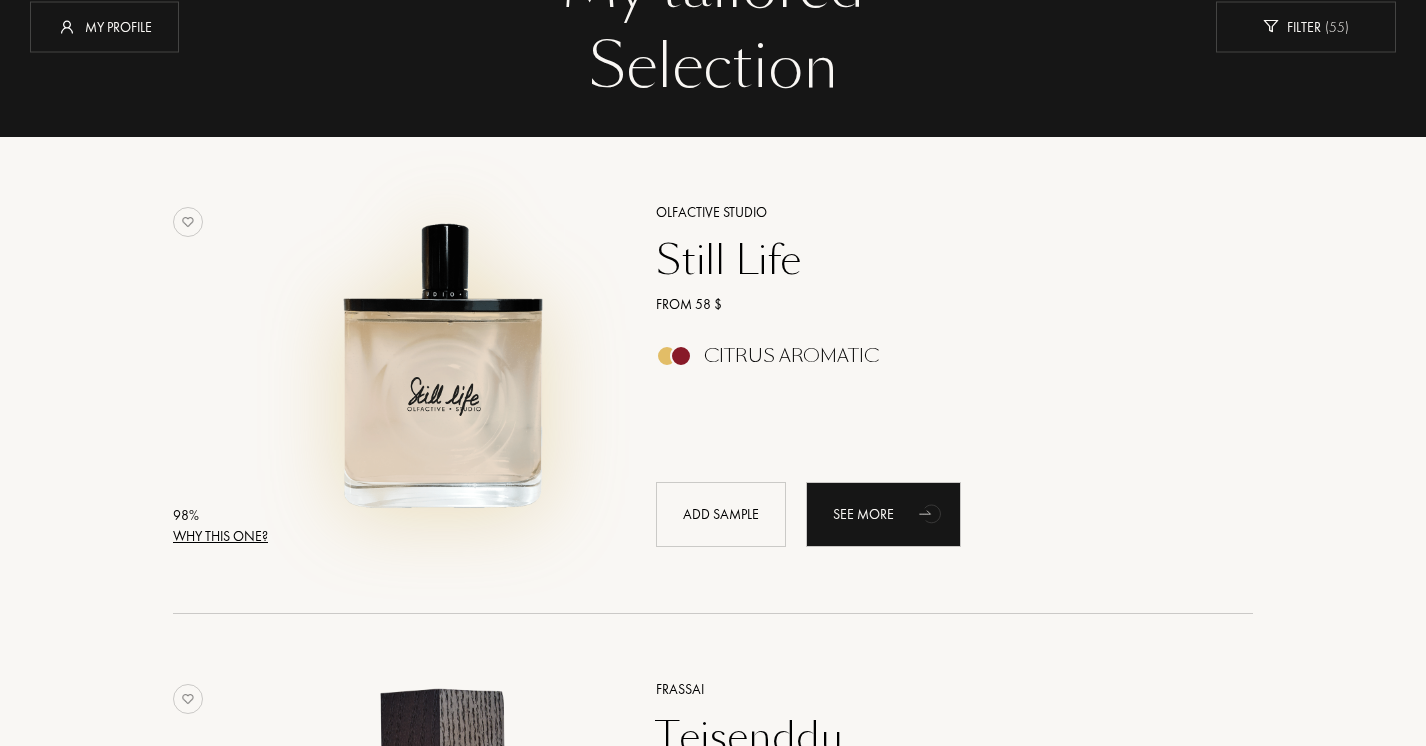 scroll, scrollTop: 205, scrollLeft: 0, axis: vertical 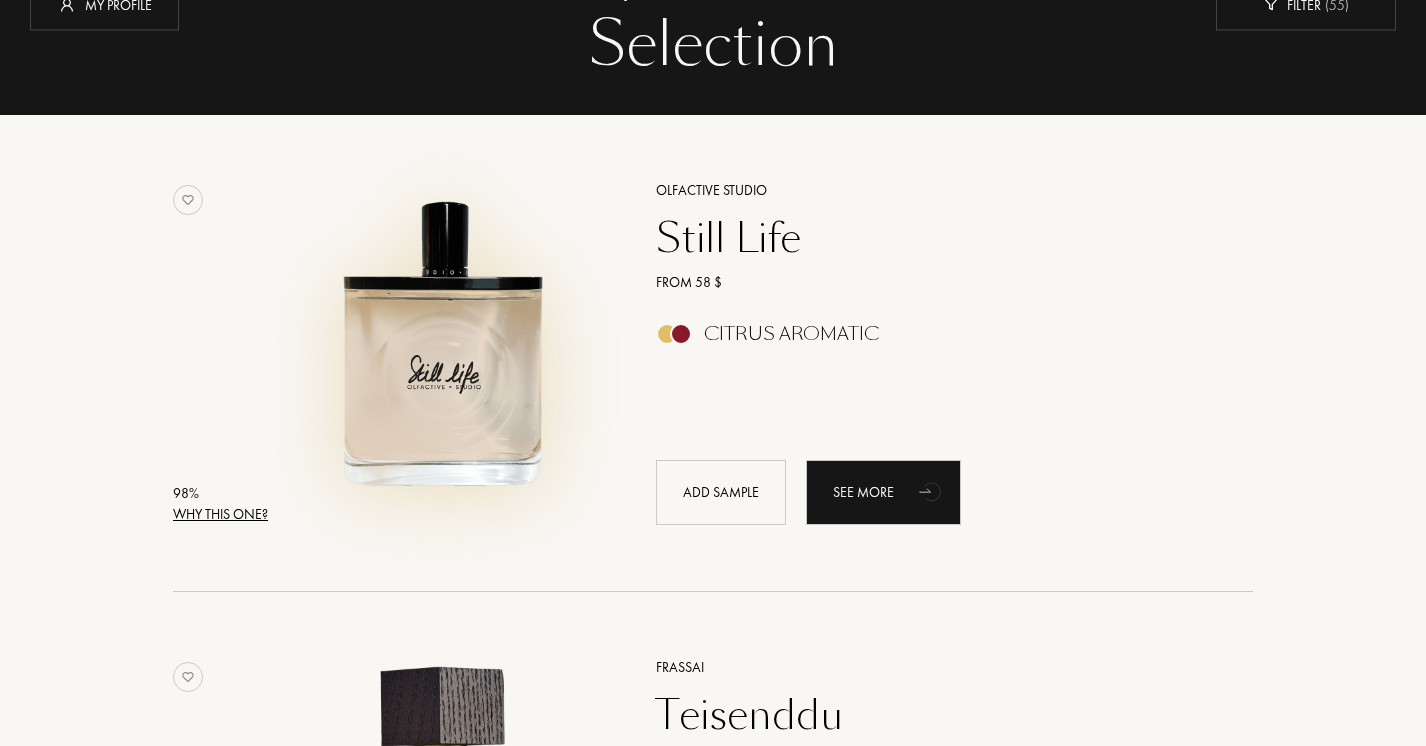 click at bounding box center (442, 343) 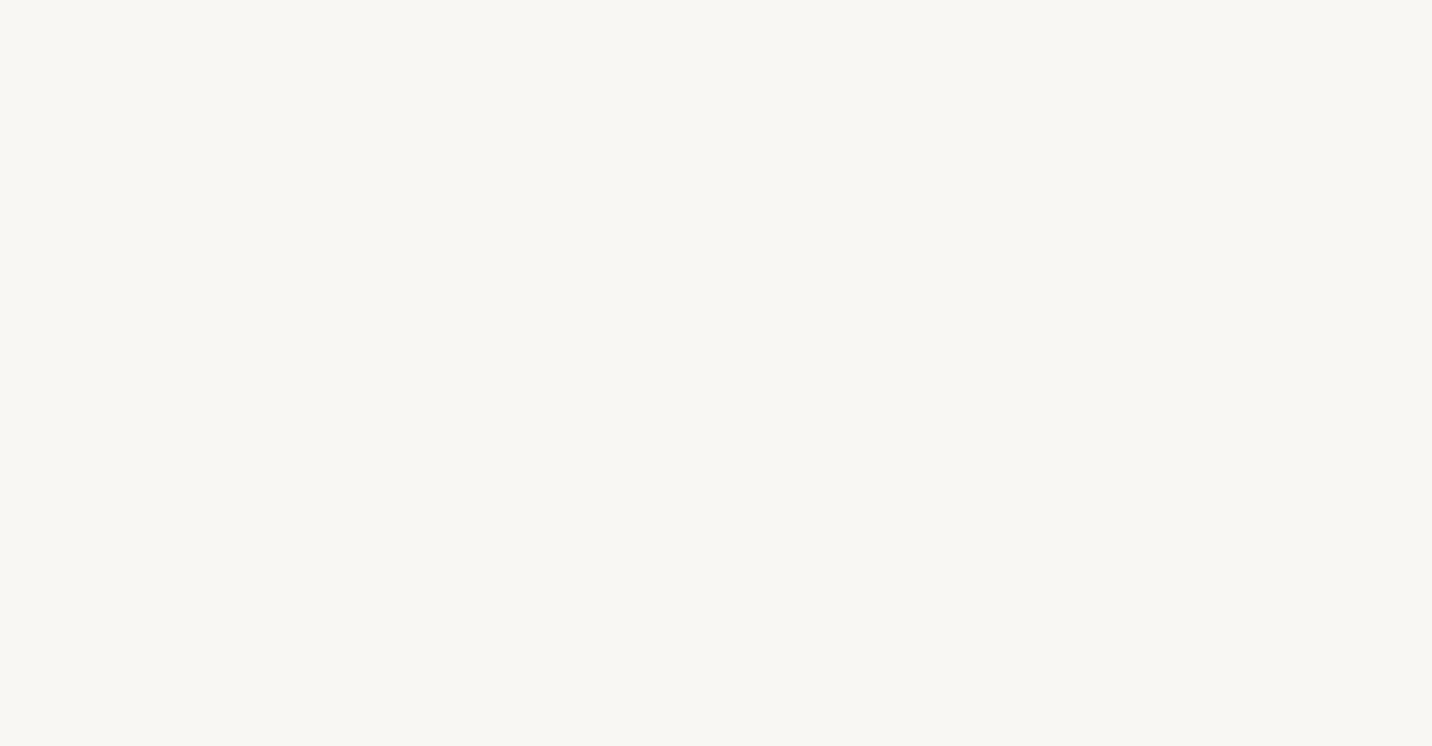 select on "US" 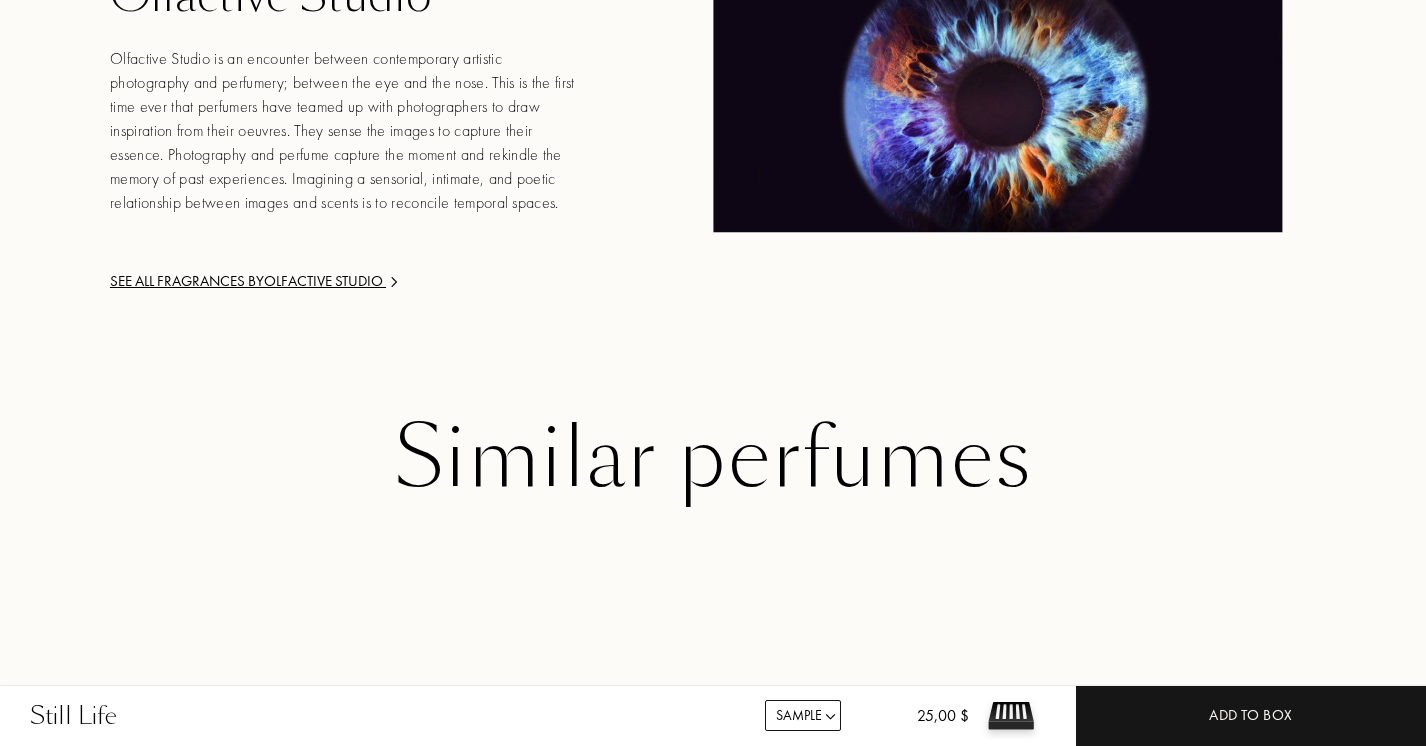 scroll, scrollTop: 2659, scrollLeft: 0, axis: vertical 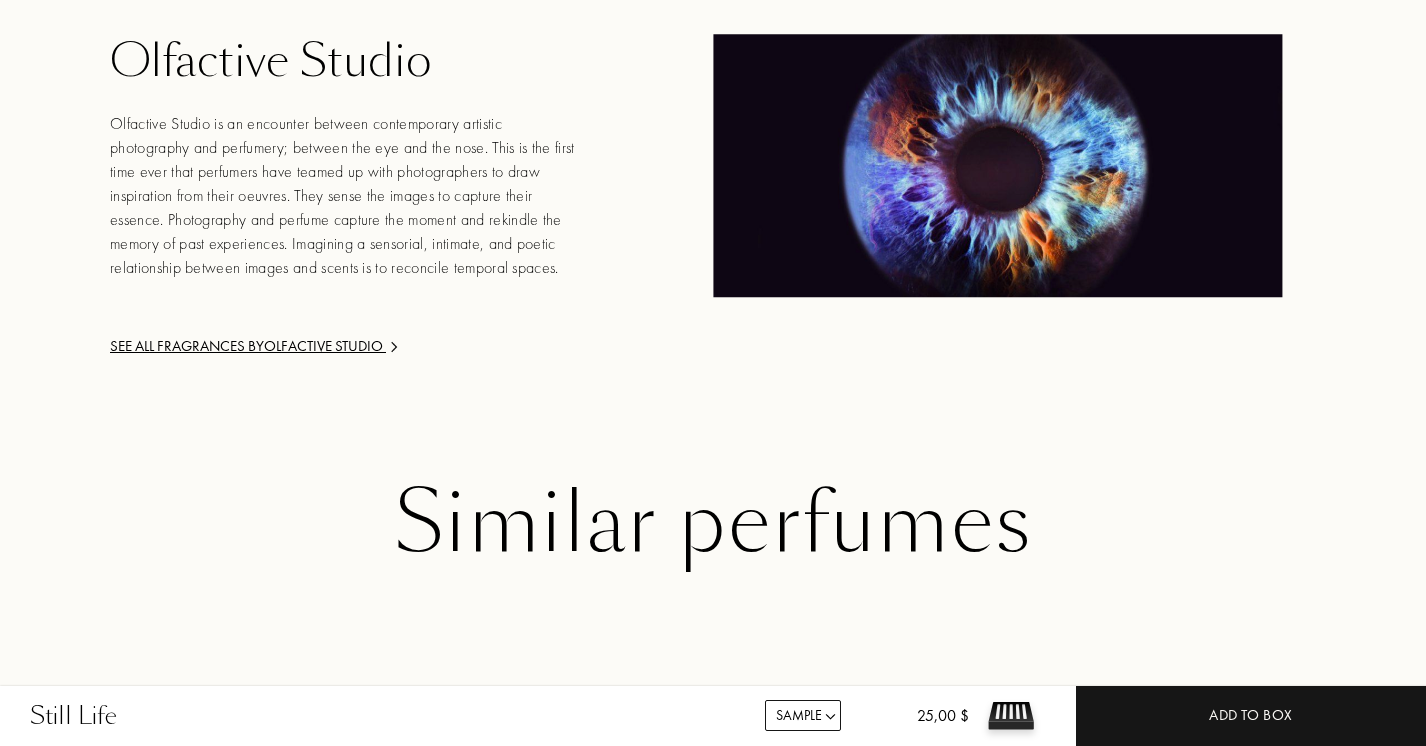 click on "See all fragrances by  Olfactive Studio" at bounding box center [347, 346] 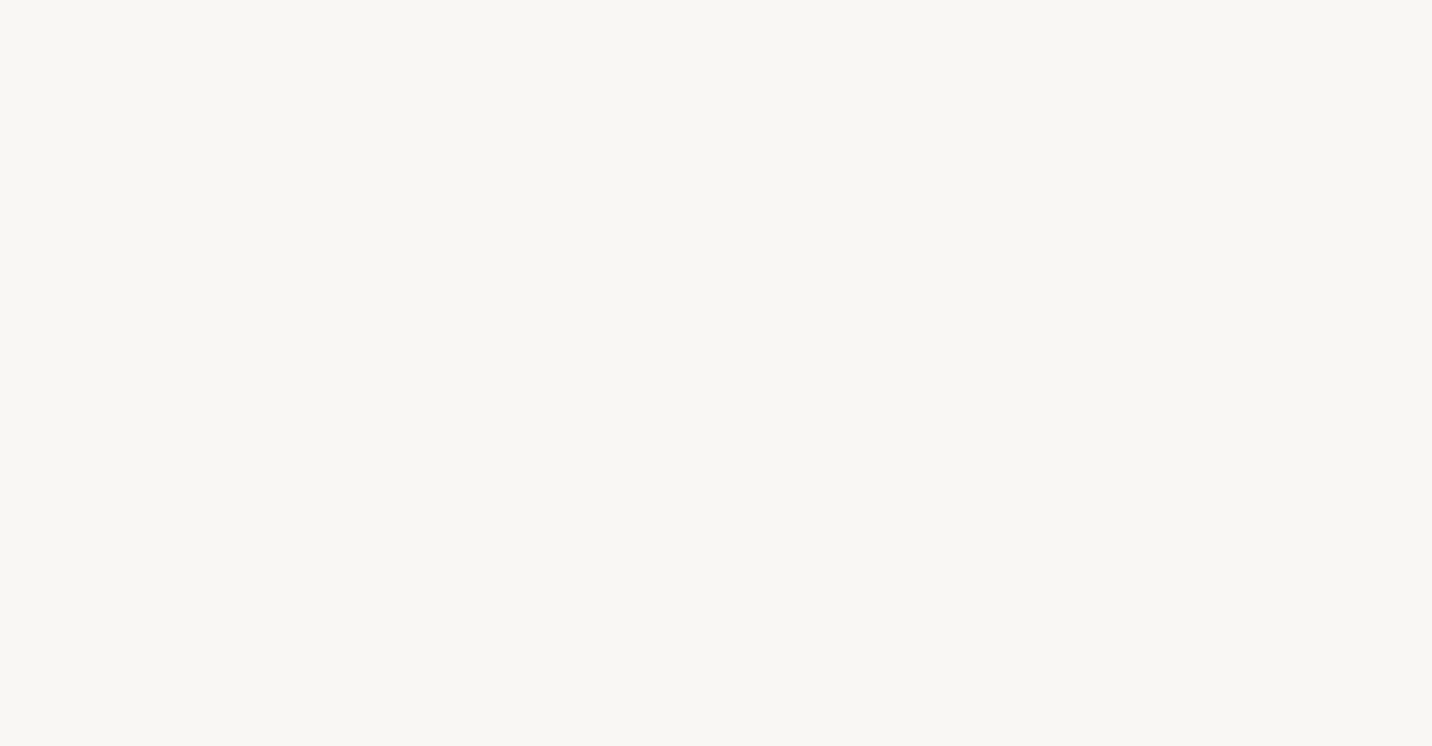 select on "US" 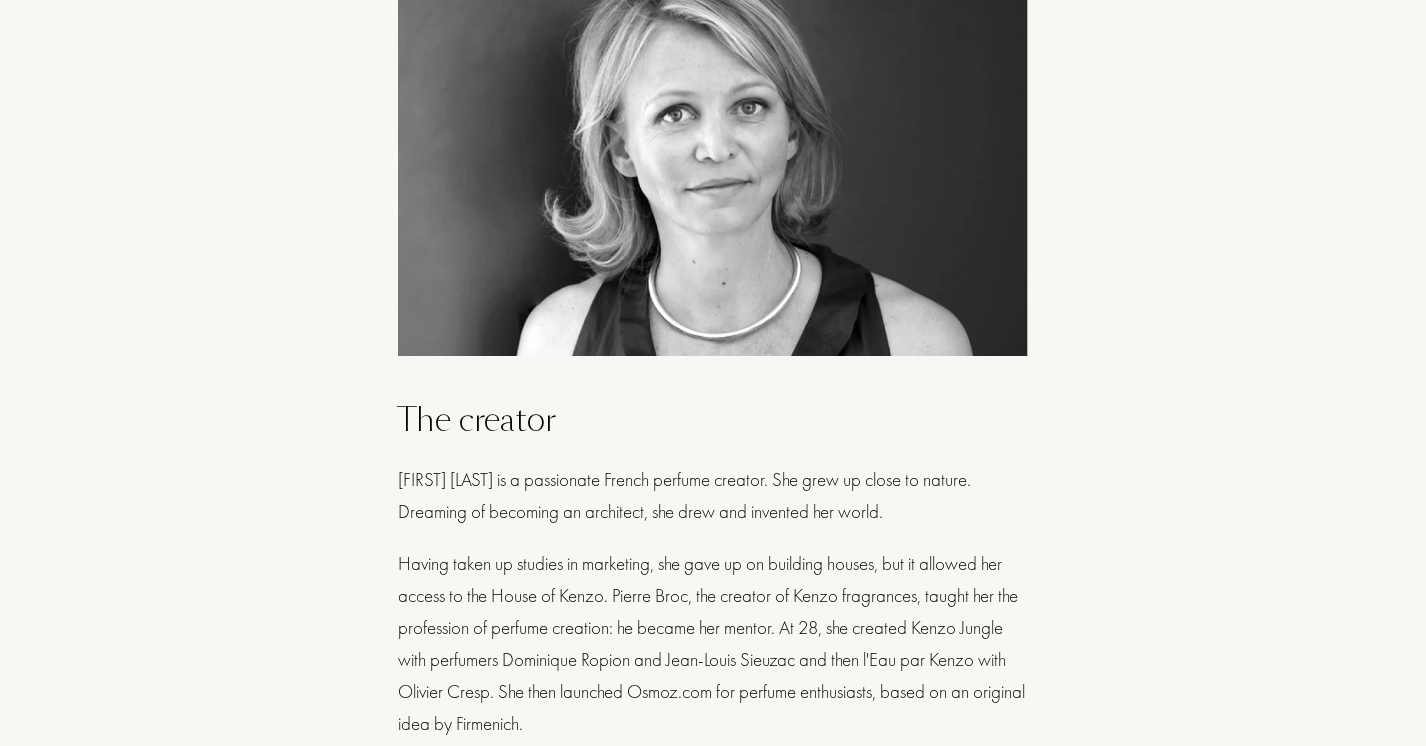 scroll, scrollTop: 1804, scrollLeft: 0, axis: vertical 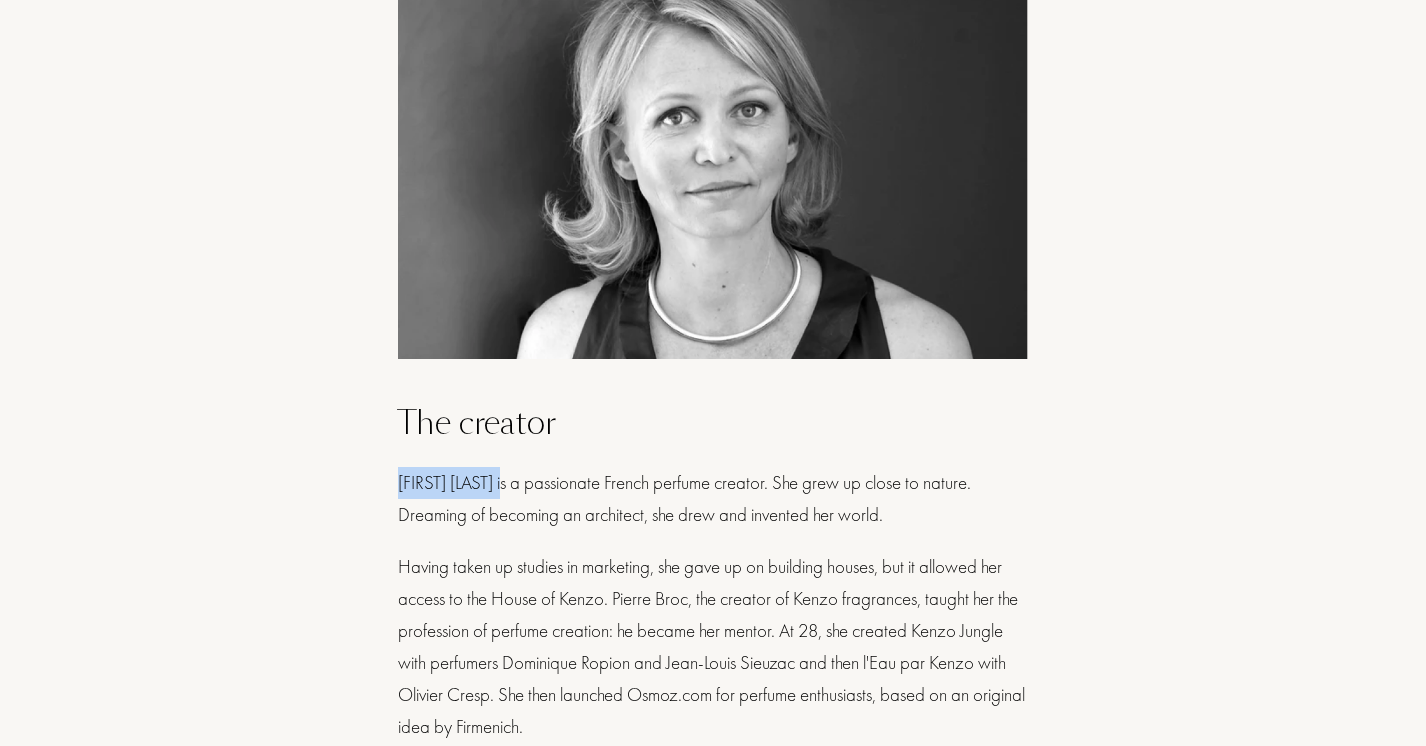 drag, startPoint x: 398, startPoint y: 482, endPoint x: 509, endPoint y: 490, distance: 111.28792 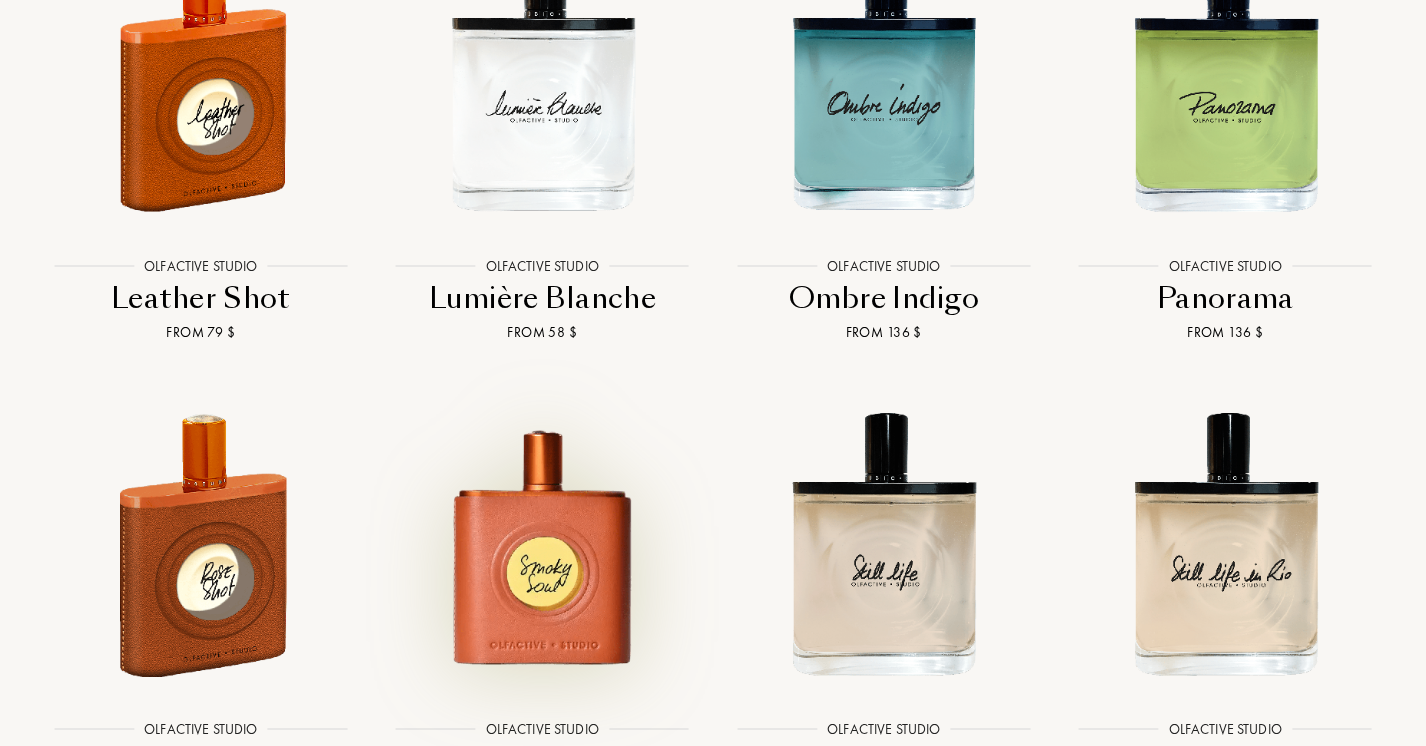 scroll, scrollTop: 4016, scrollLeft: 0, axis: vertical 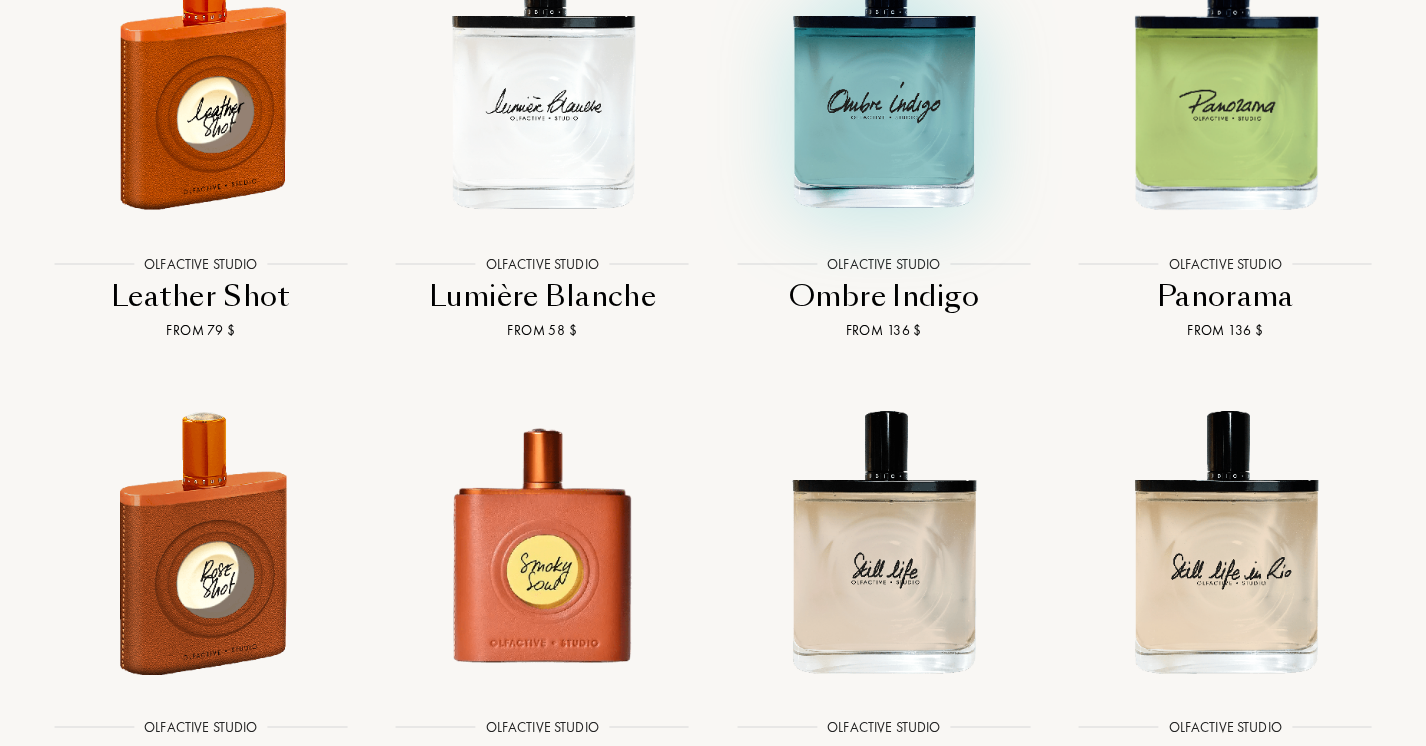 click at bounding box center (883, 77) 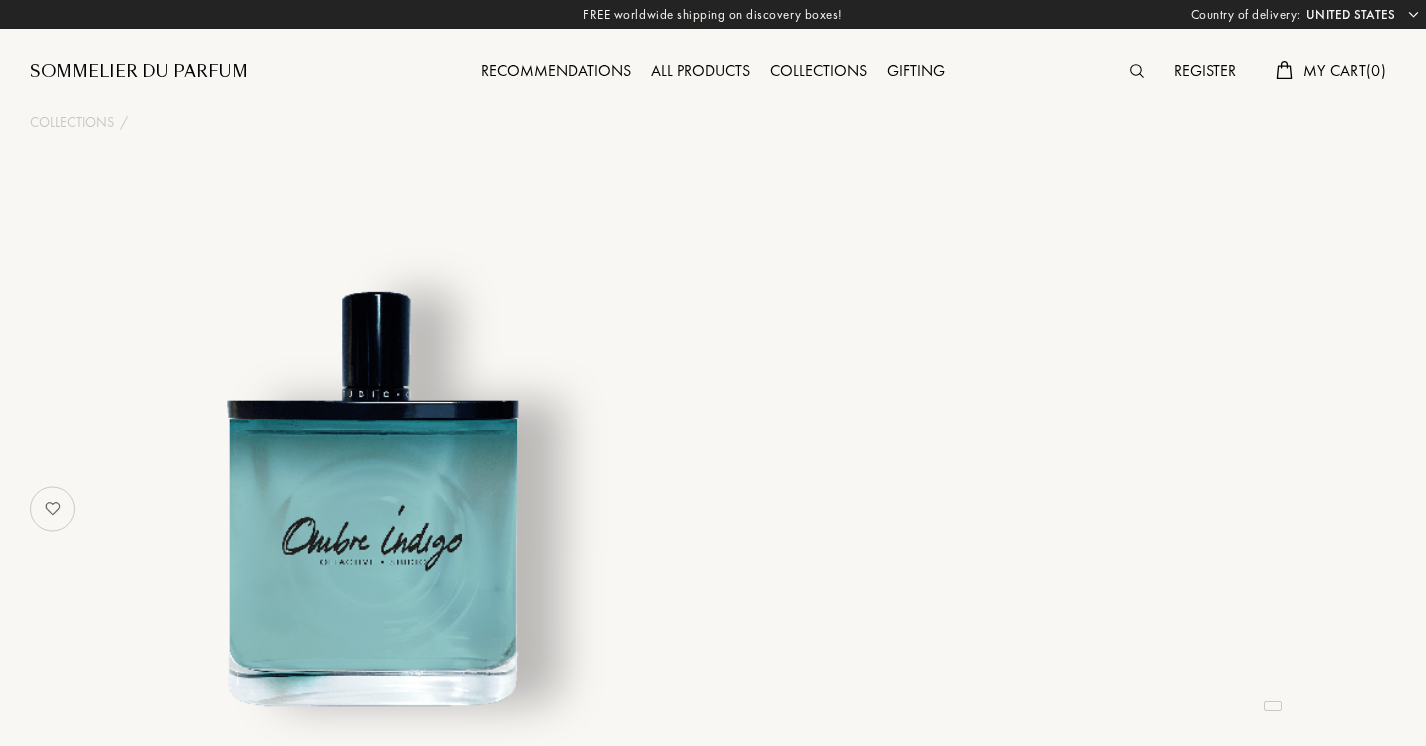 select on "US" 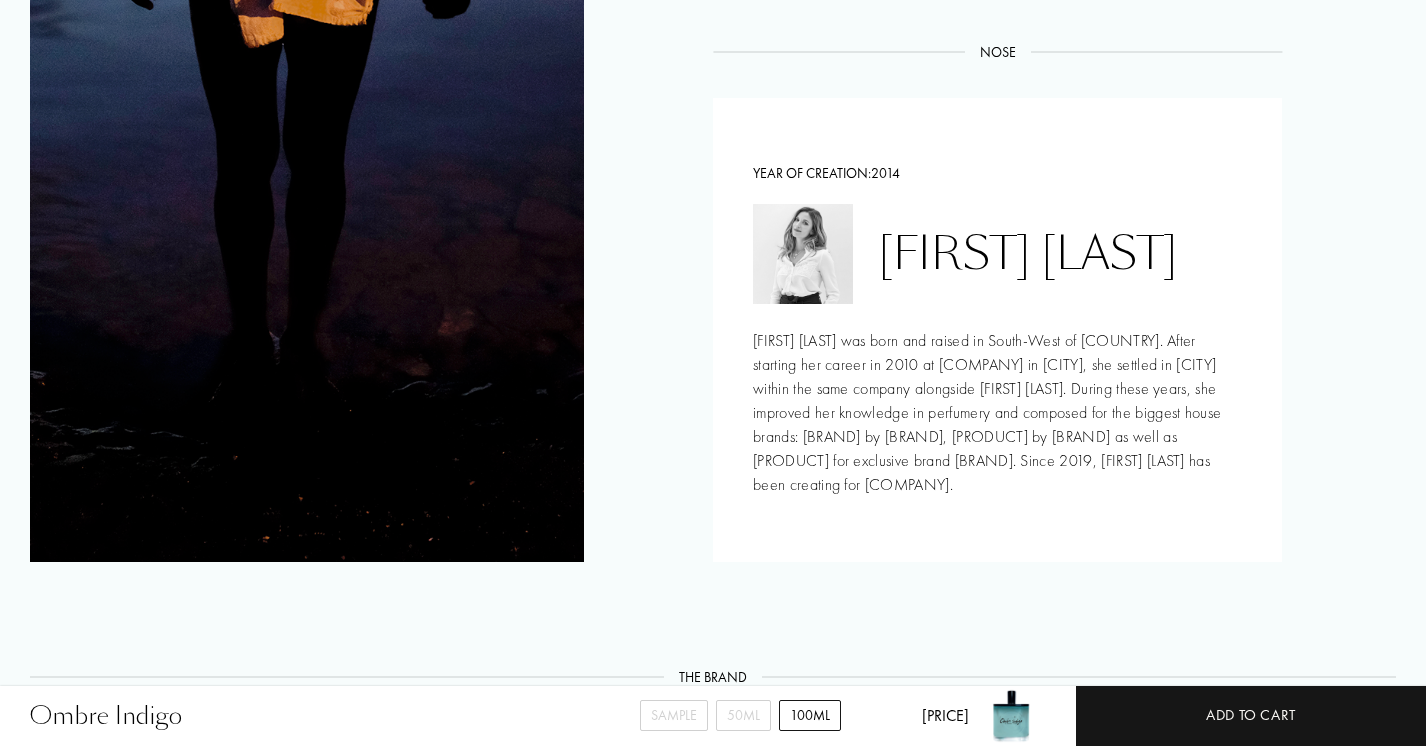scroll, scrollTop: 2310, scrollLeft: 0, axis: vertical 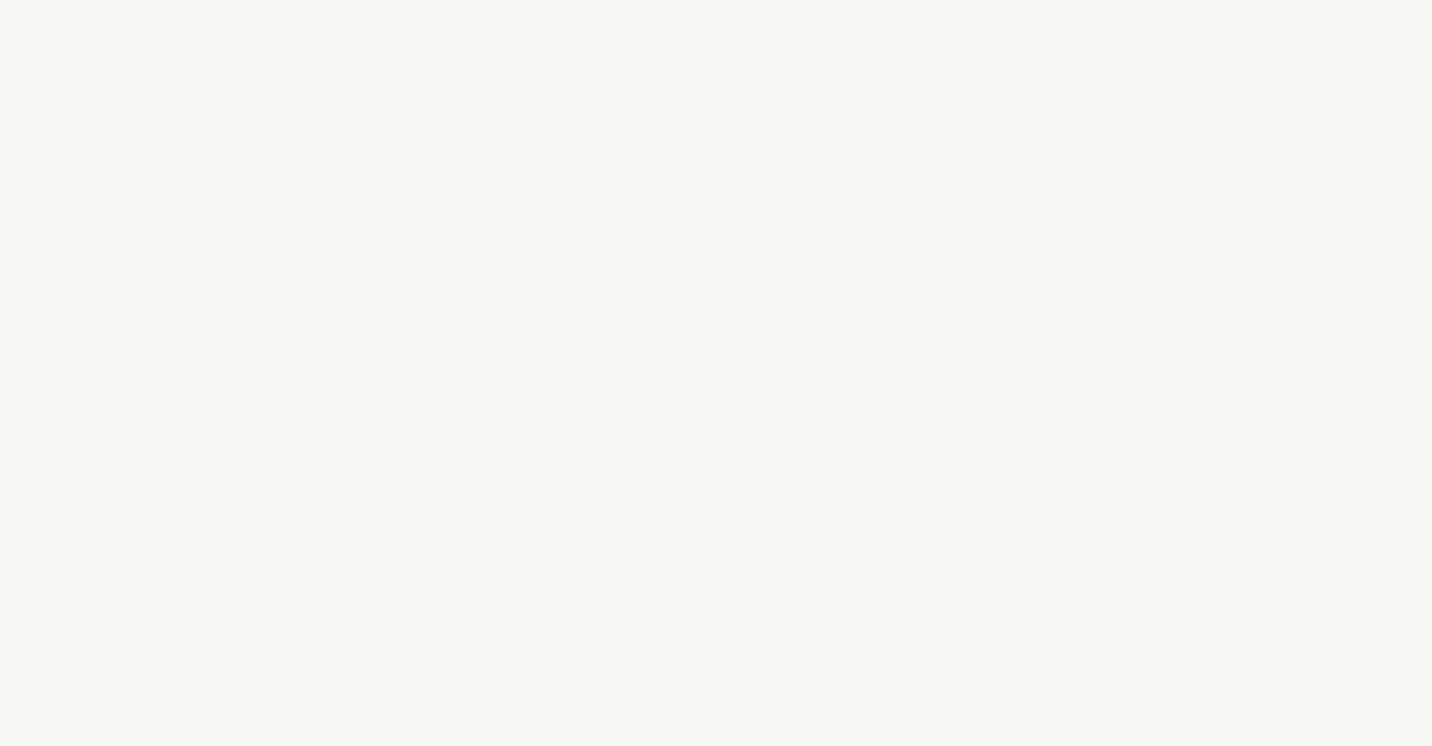select on "US" 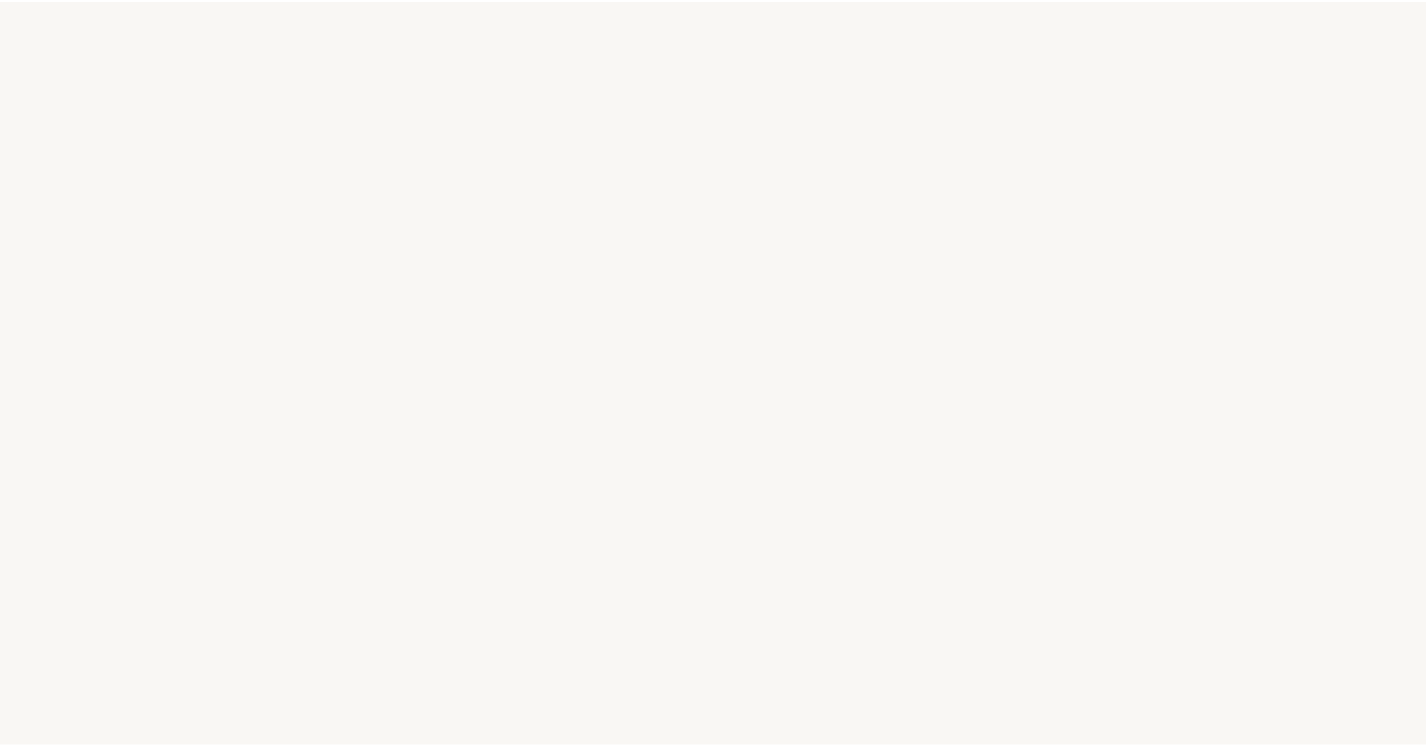 scroll, scrollTop: 0, scrollLeft: 0, axis: both 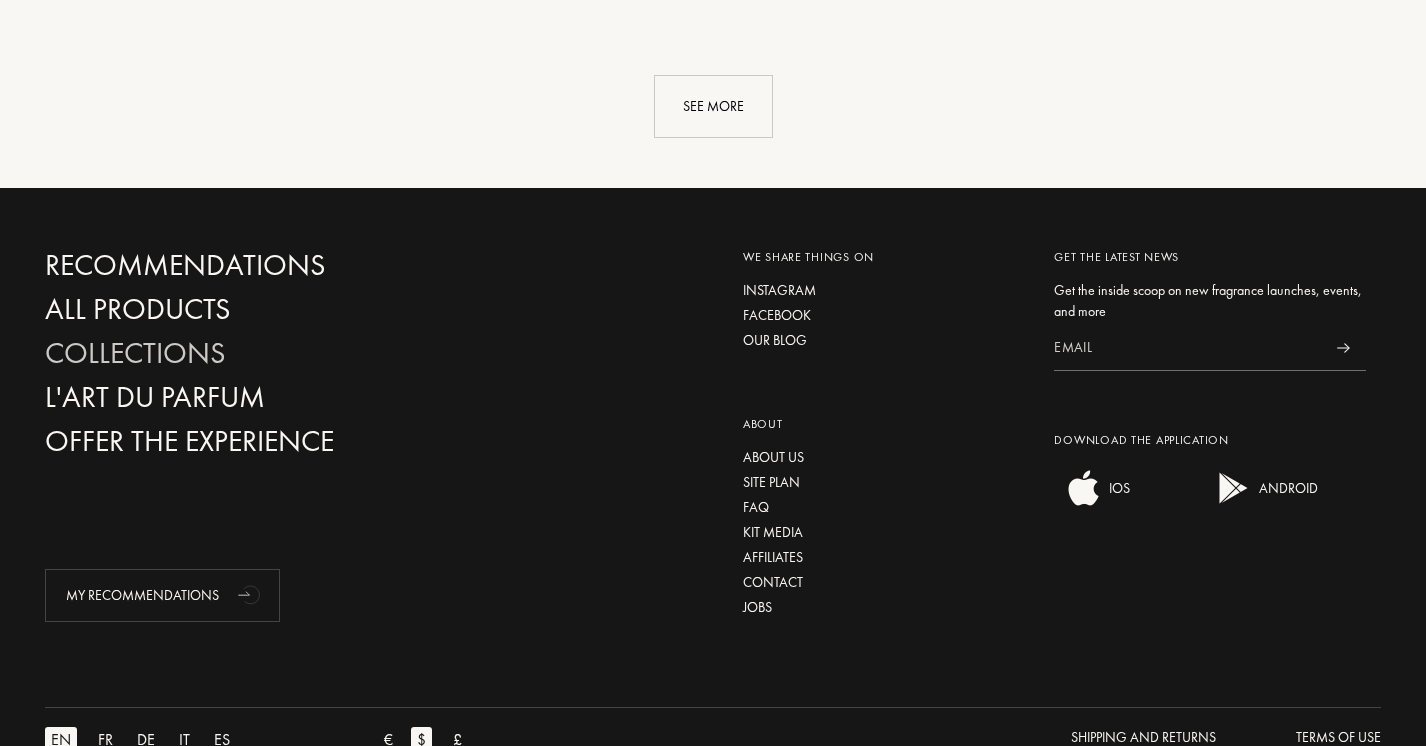 click on "Collections" at bounding box center [257, 353] 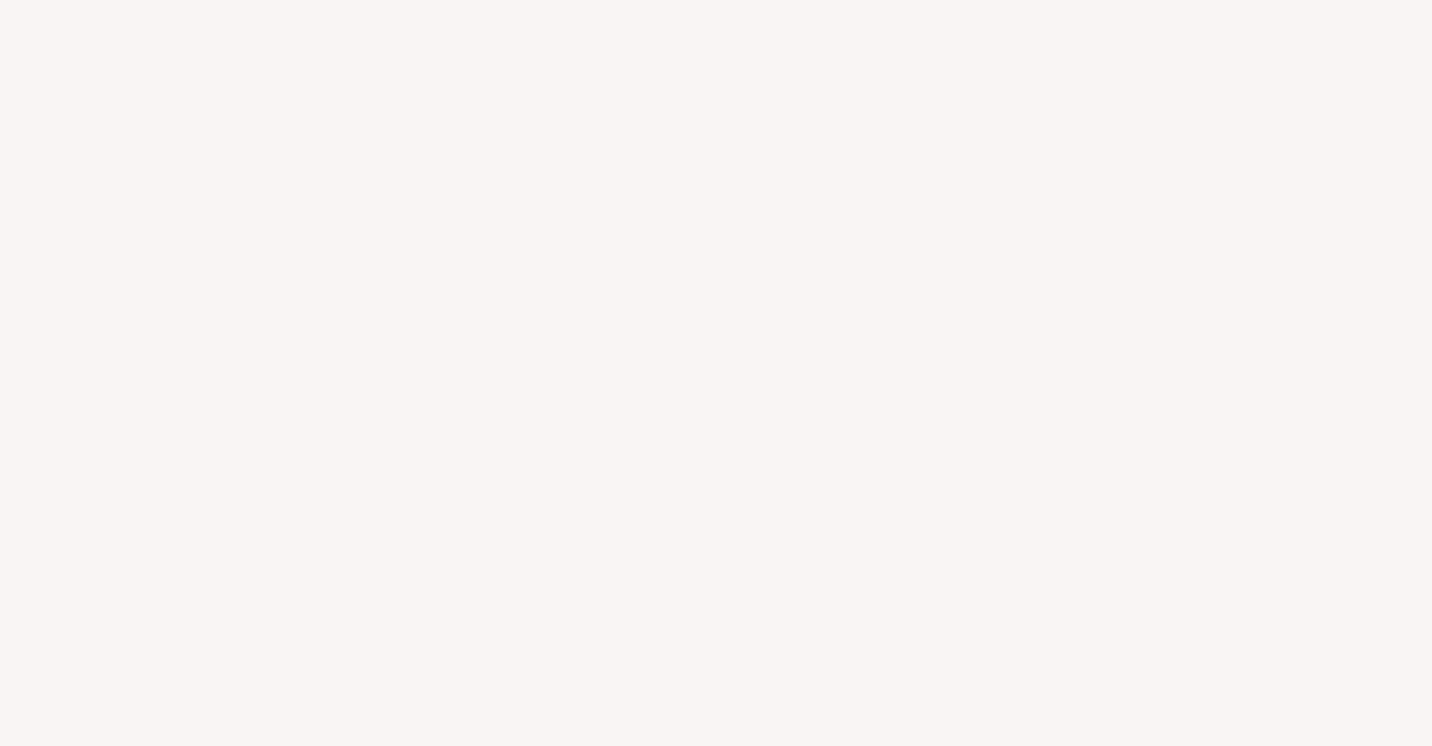 select on "US" 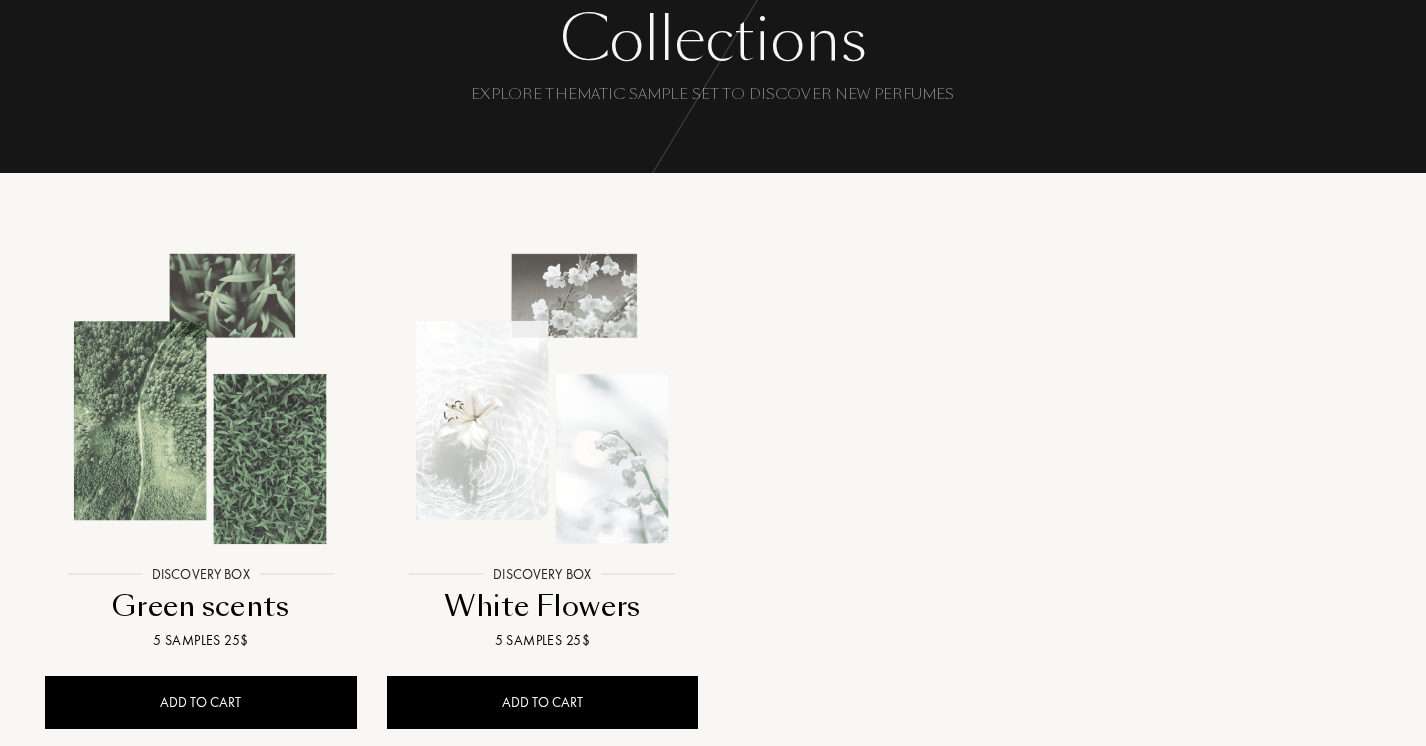 scroll, scrollTop: 340, scrollLeft: 0, axis: vertical 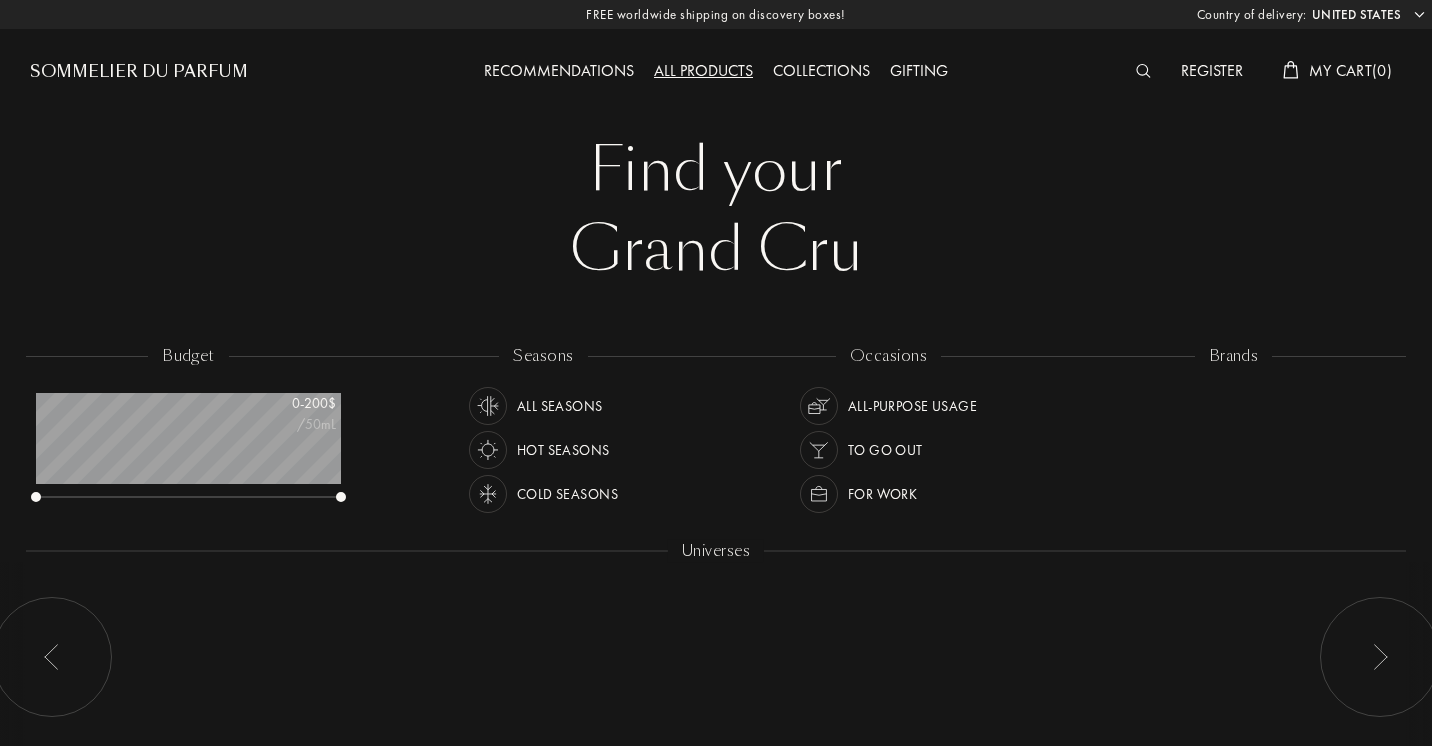select on "US" 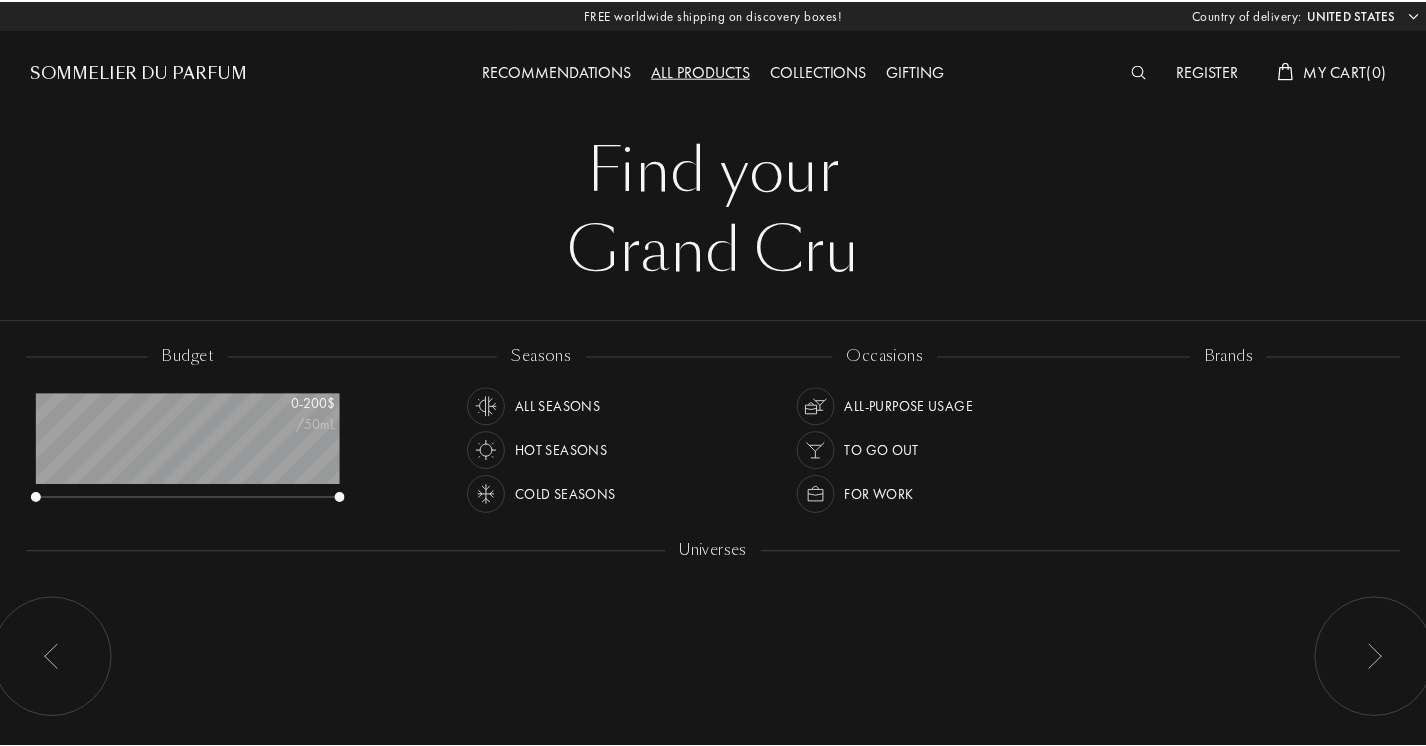 scroll, scrollTop: 0, scrollLeft: 0, axis: both 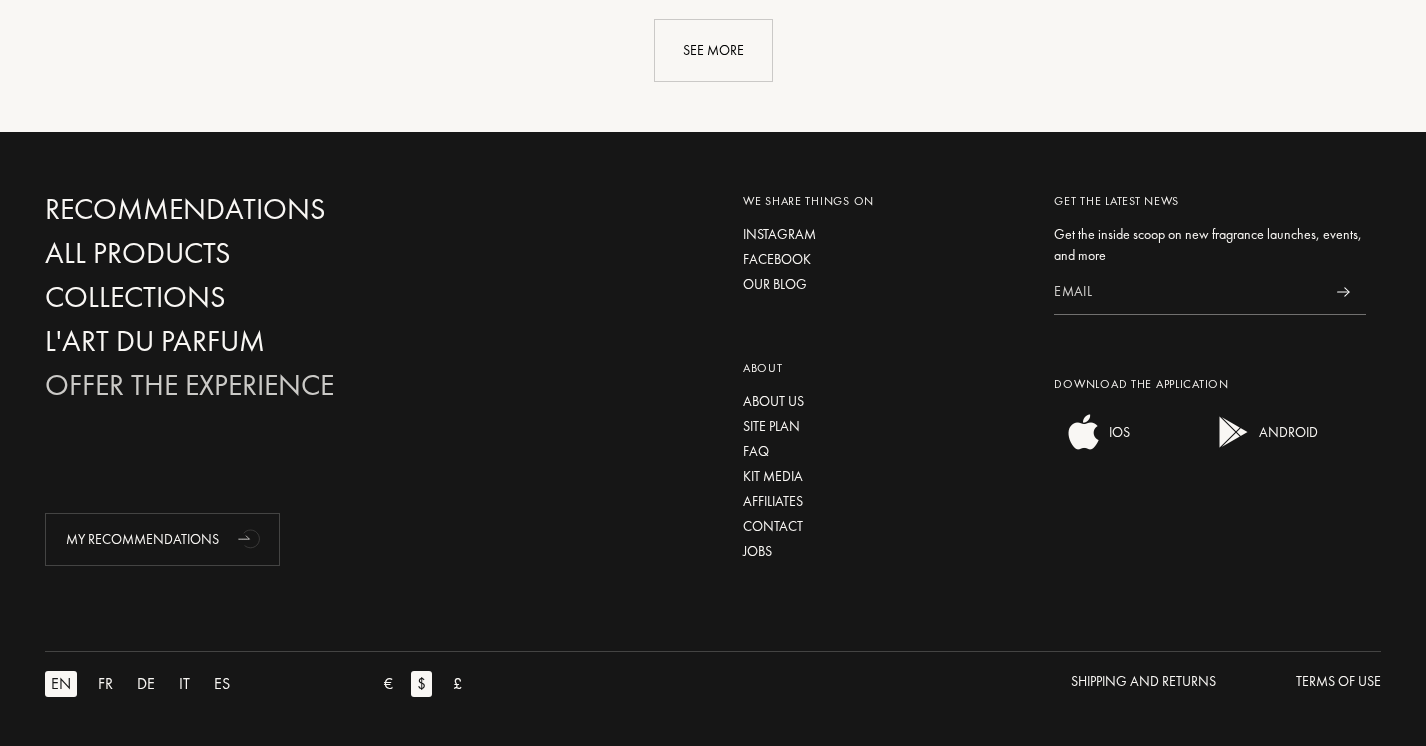 click on "Offer the experience" at bounding box center [257, 385] 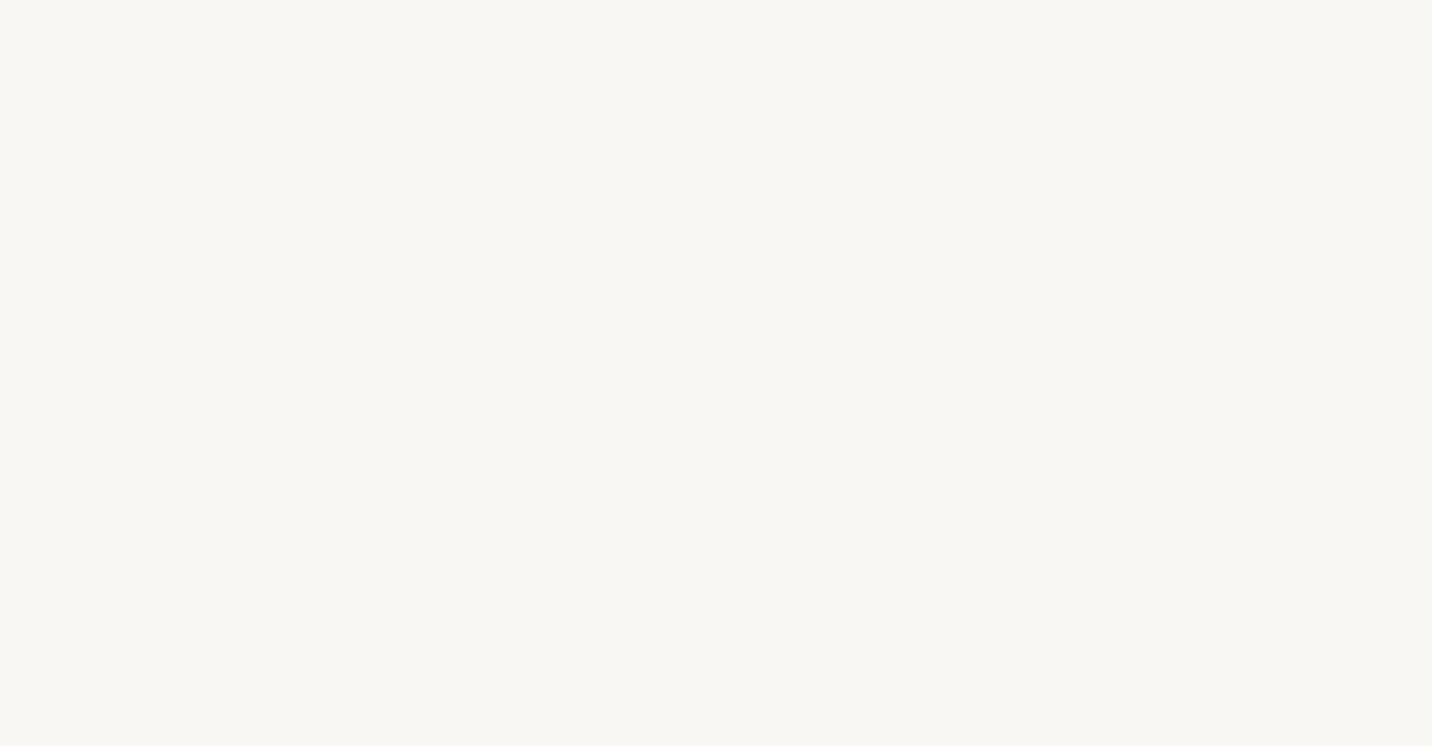 select on "US" 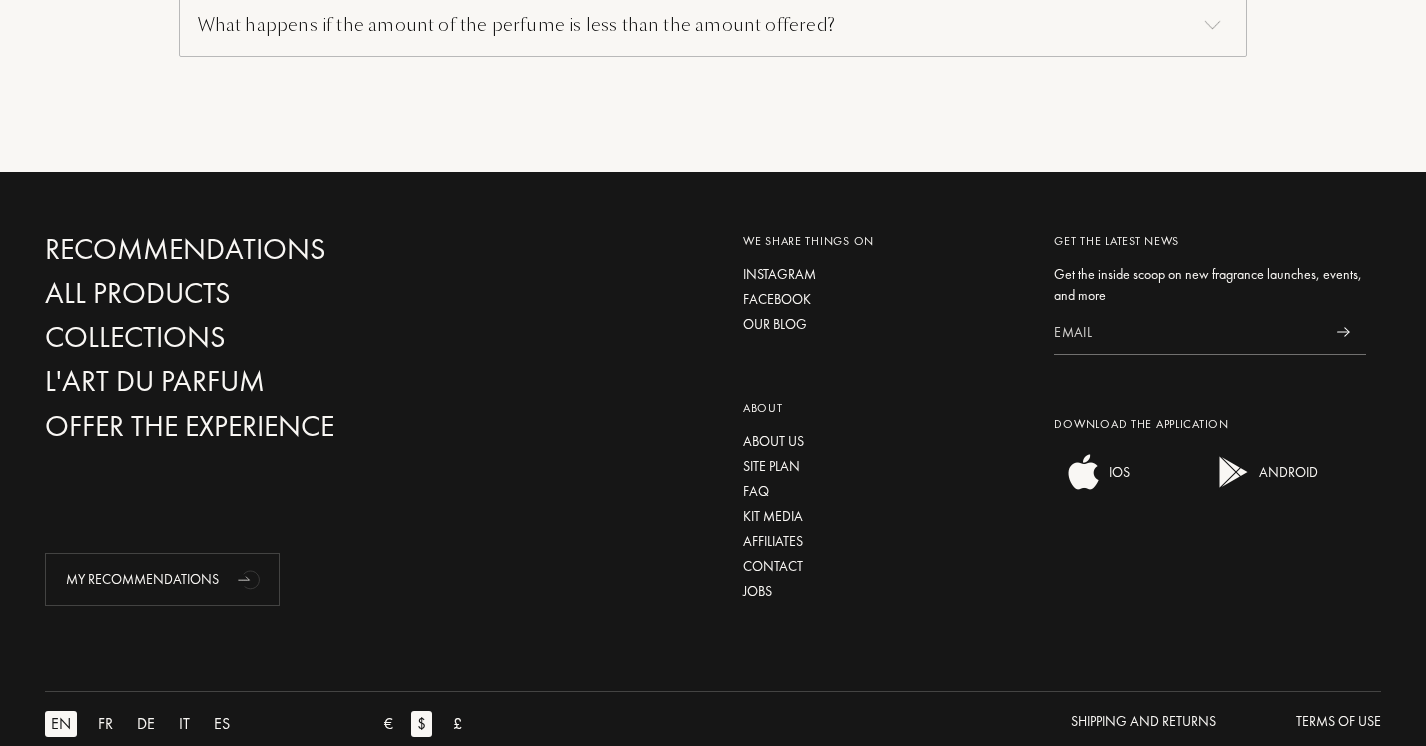 scroll, scrollTop: 1818, scrollLeft: 0, axis: vertical 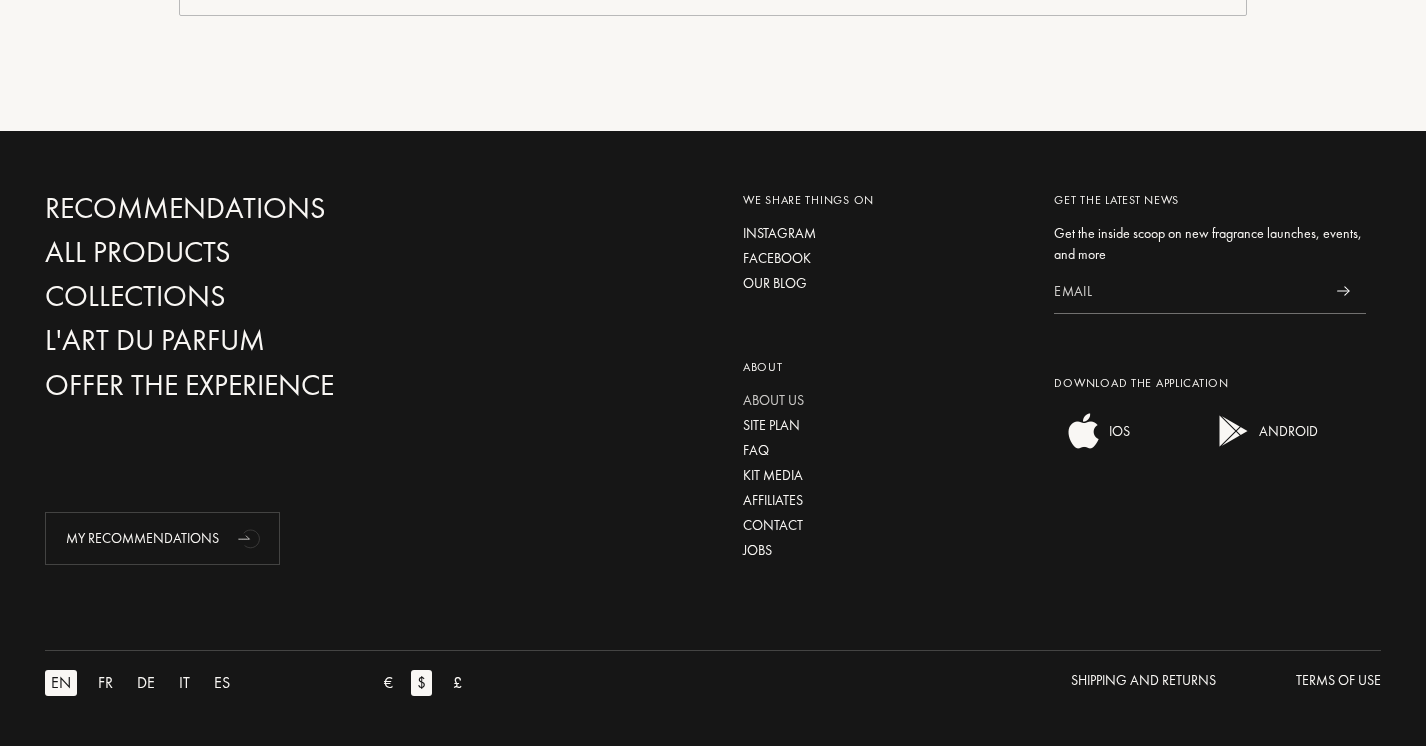 click on "About us" at bounding box center (884, 400) 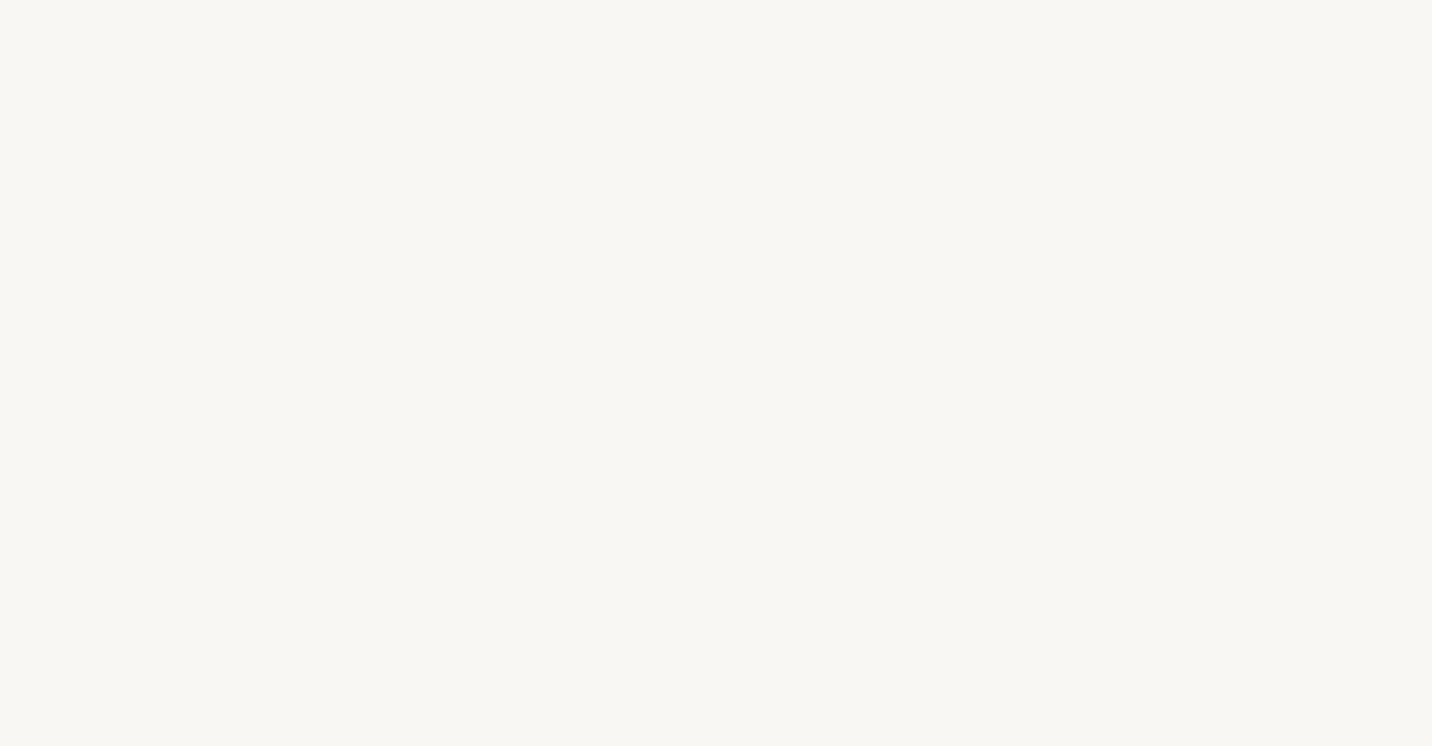 select on "US" 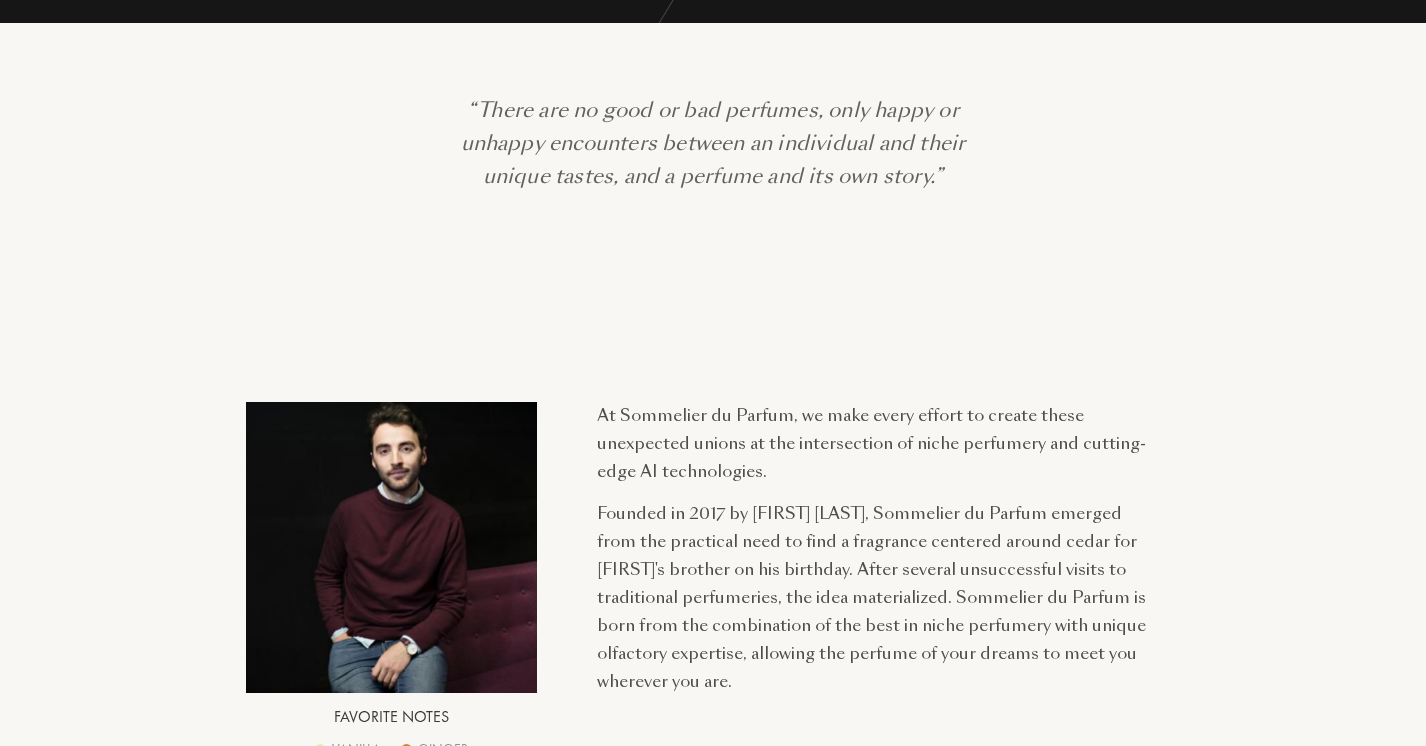 scroll, scrollTop: 0, scrollLeft: 0, axis: both 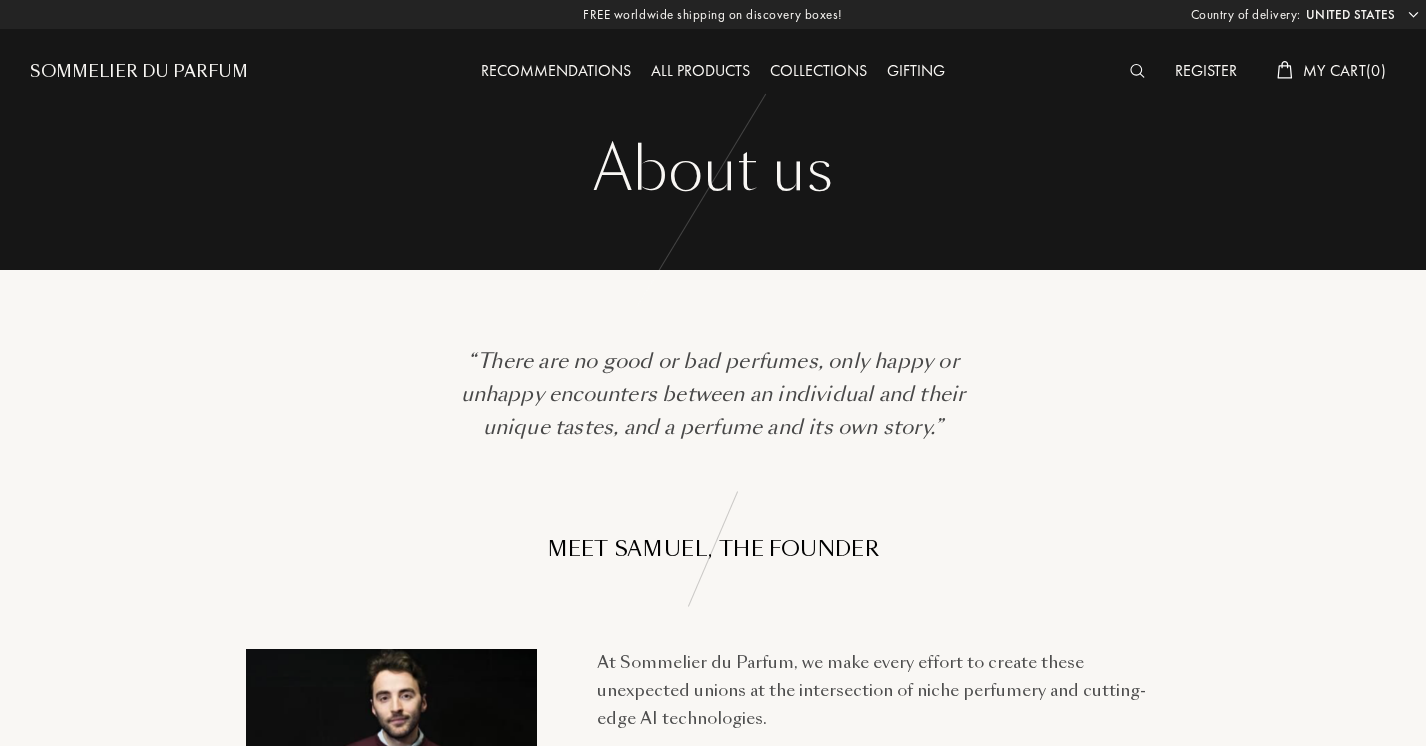 click on "All products" at bounding box center [700, 72] 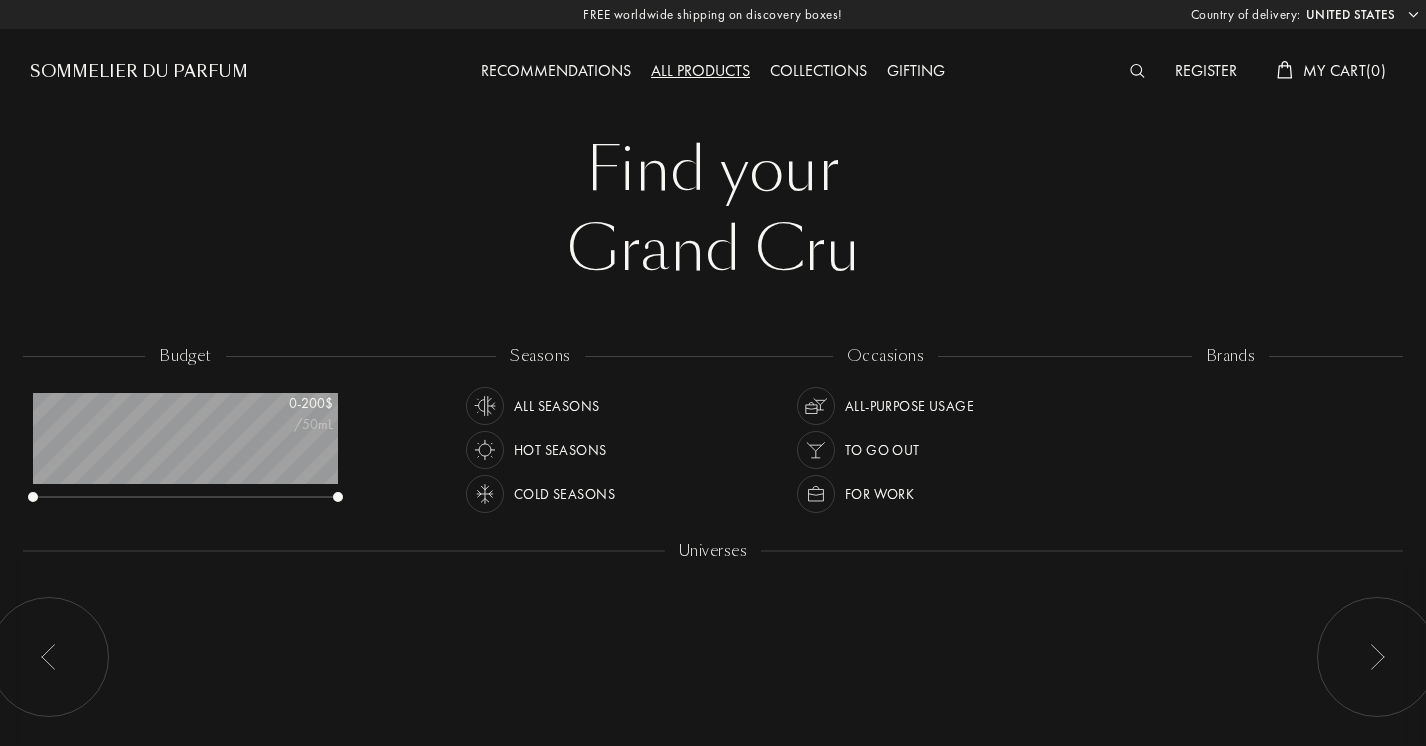 select on "US" 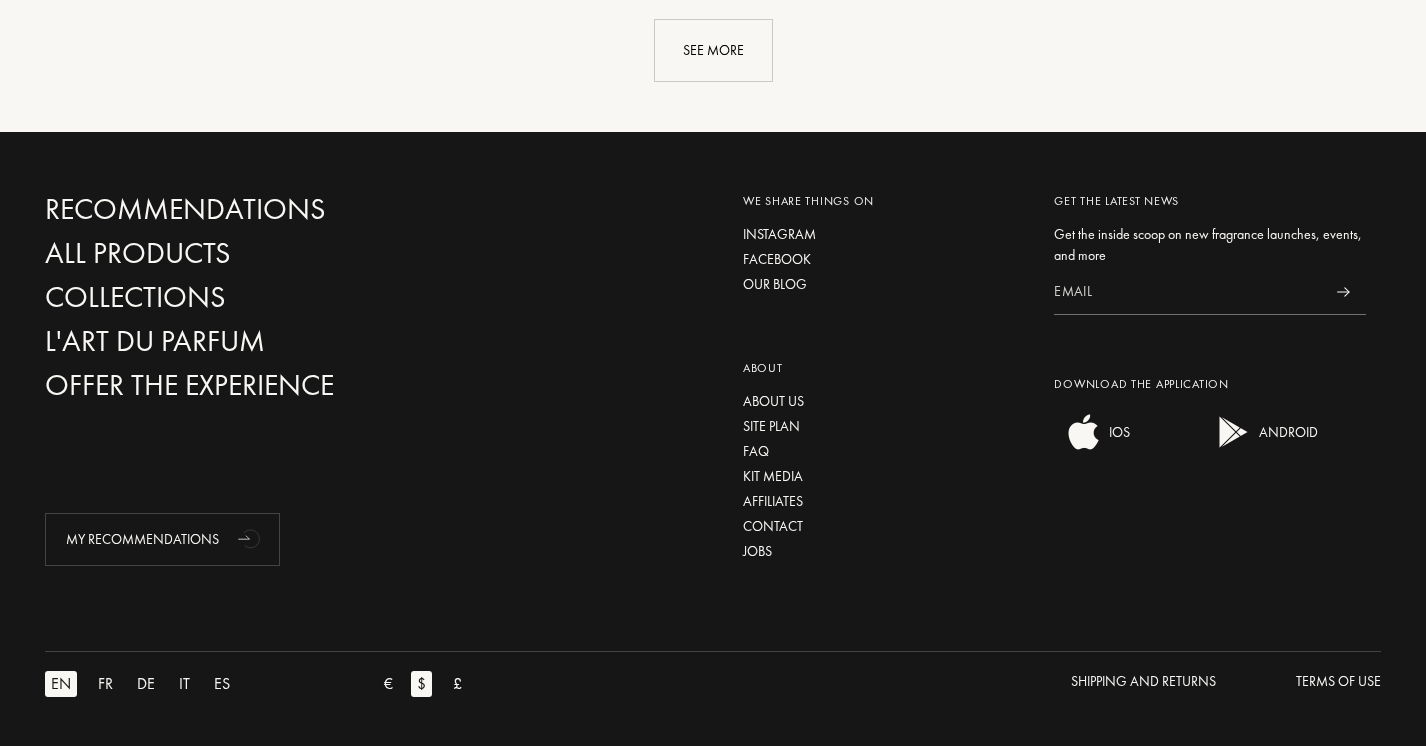 scroll, scrollTop: 2523, scrollLeft: 0, axis: vertical 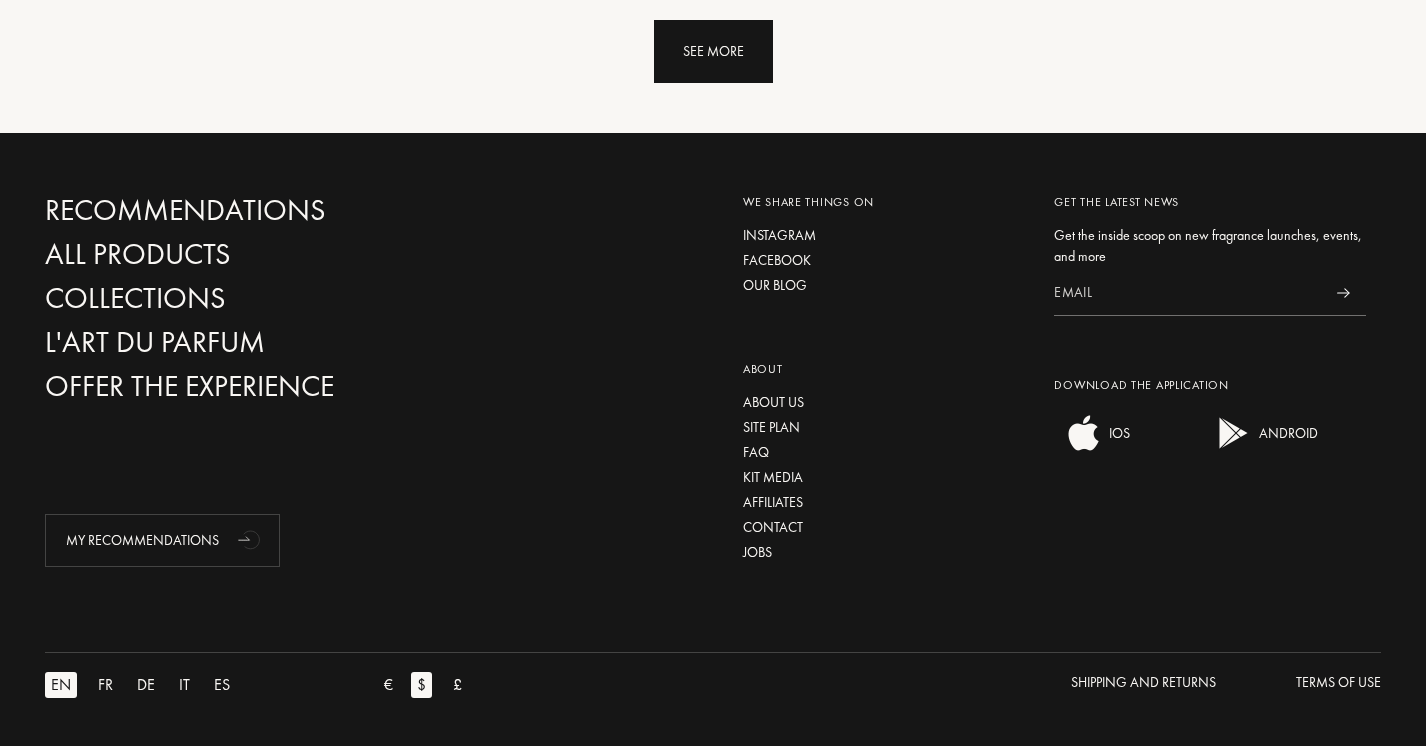 click on "See more" at bounding box center [713, 51] 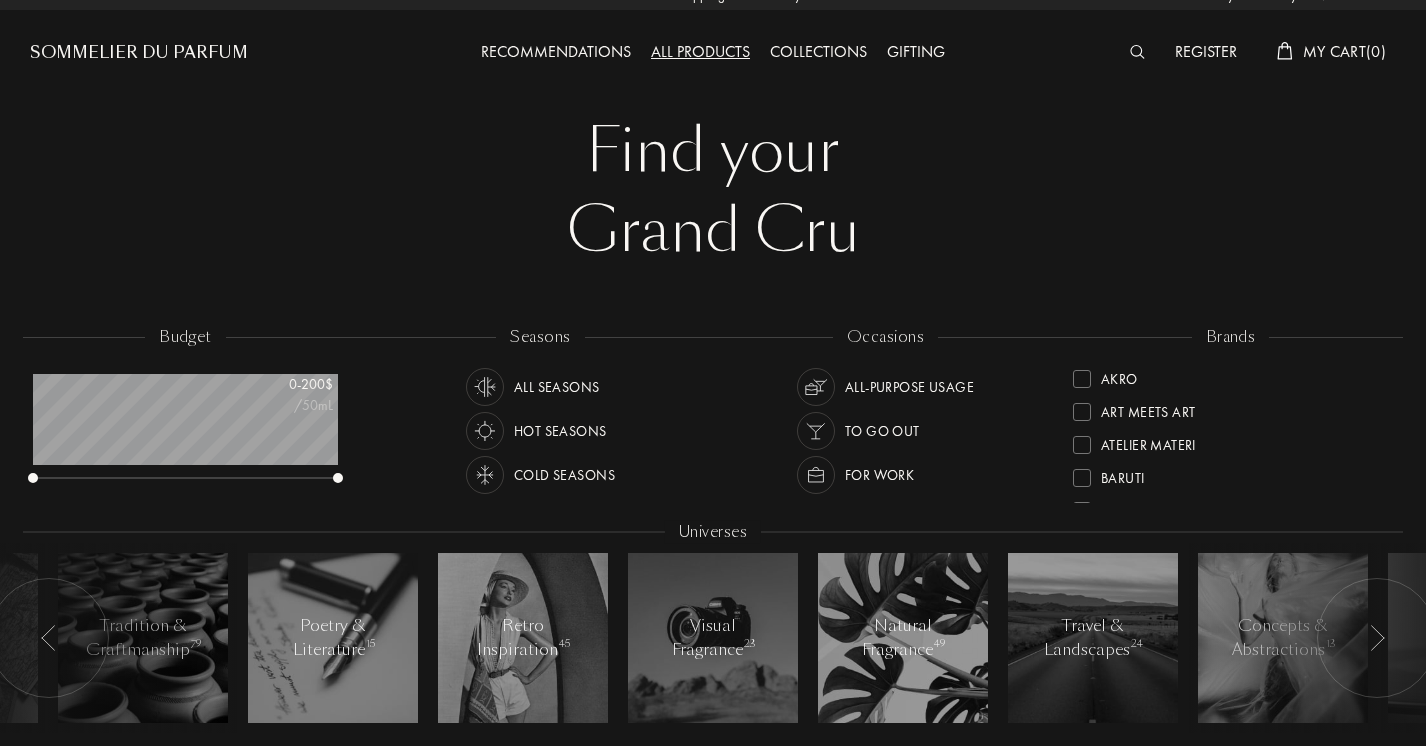 scroll, scrollTop: 28, scrollLeft: 0, axis: vertical 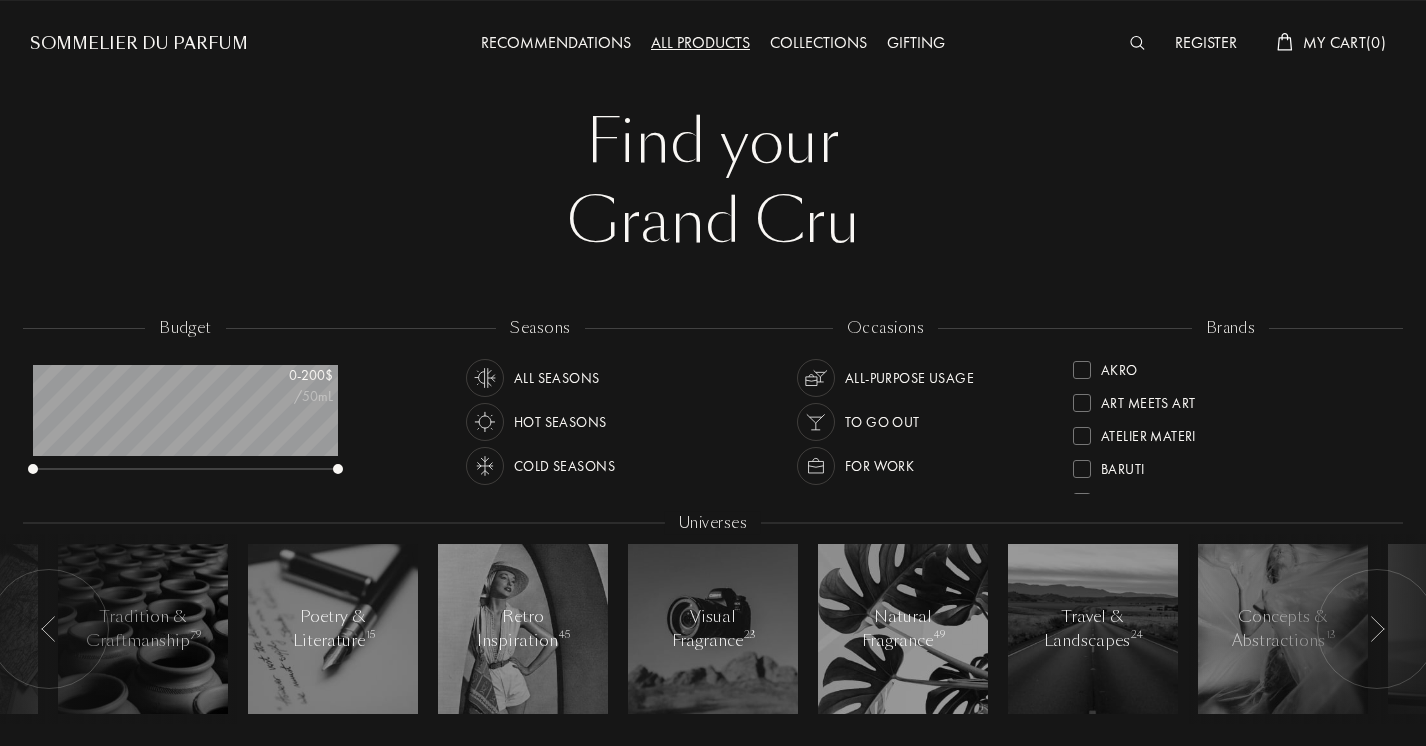 click on "Sommelier du Parfum" at bounding box center (139, 44) 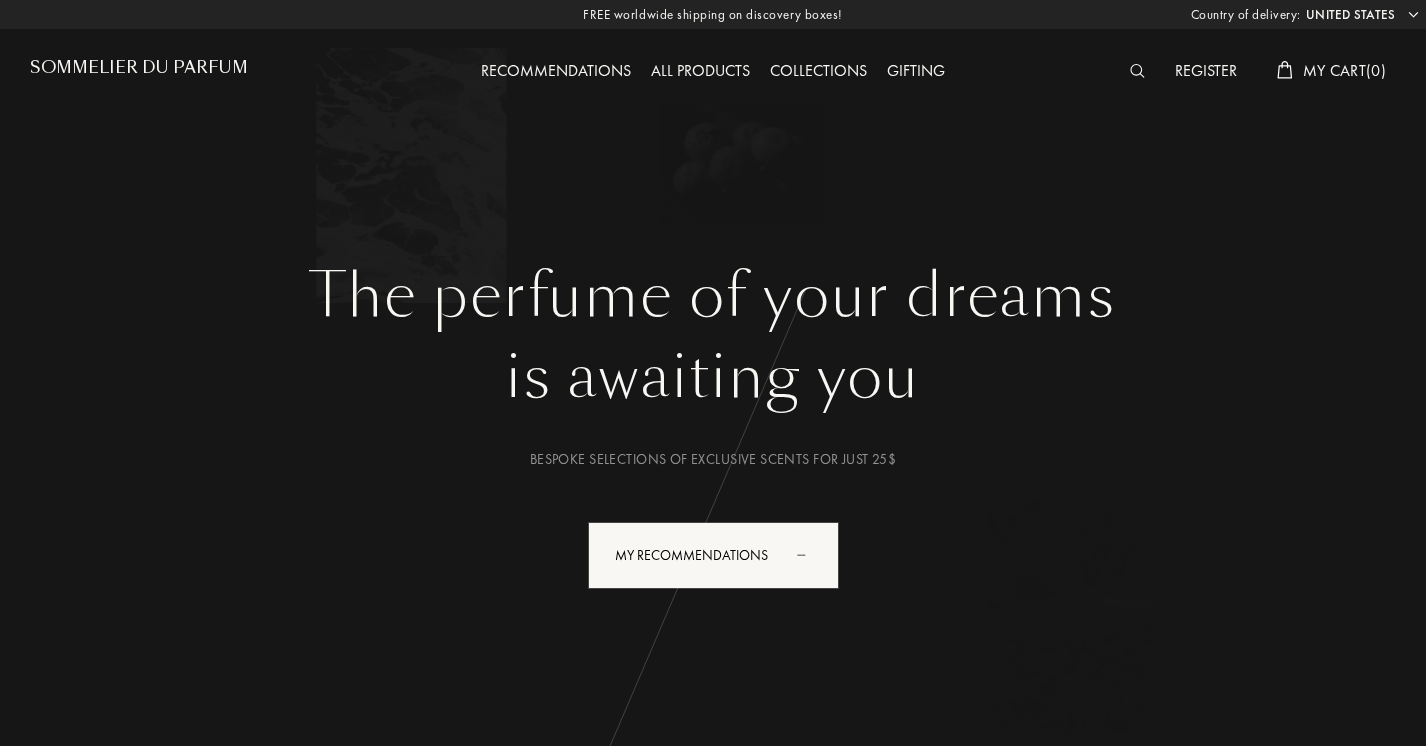 select on "US" 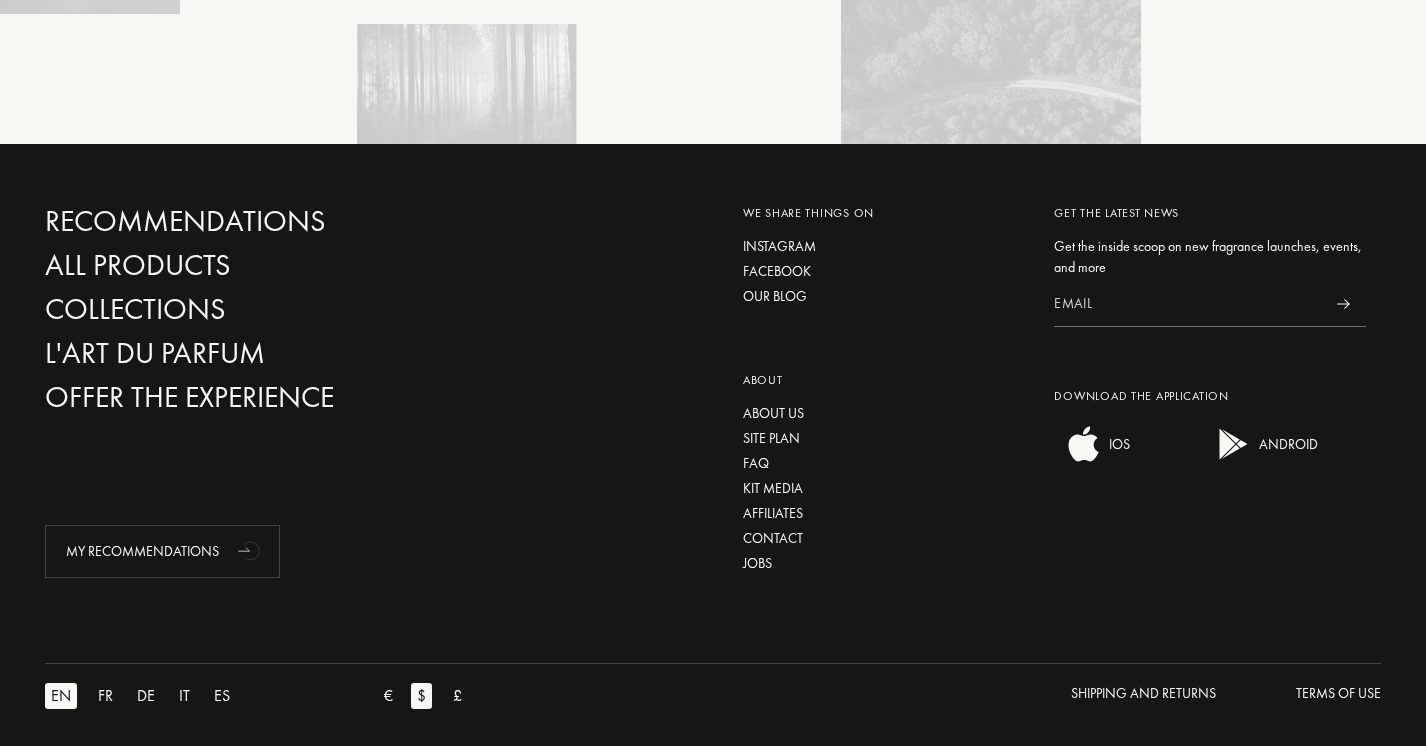 scroll, scrollTop: 4845, scrollLeft: 0, axis: vertical 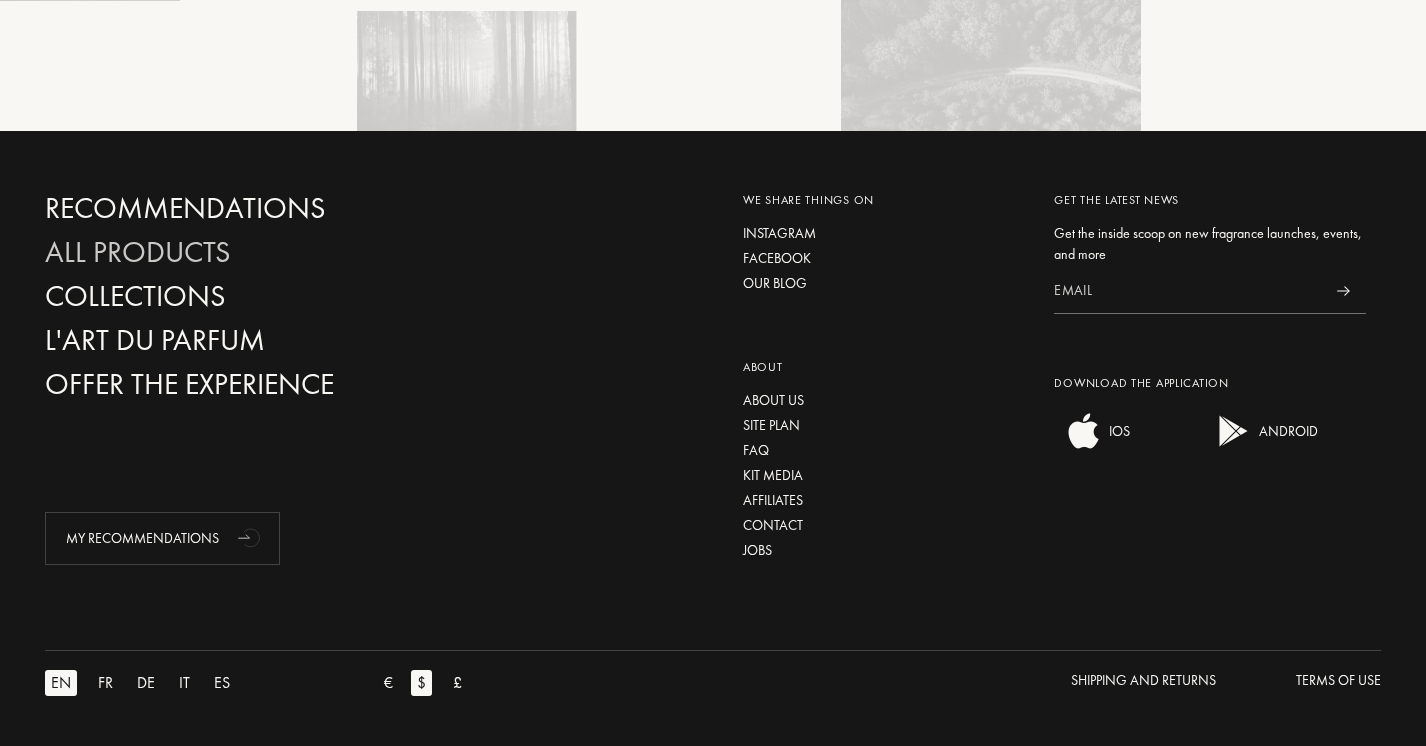 click on "All products" at bounding box center (257, 252) 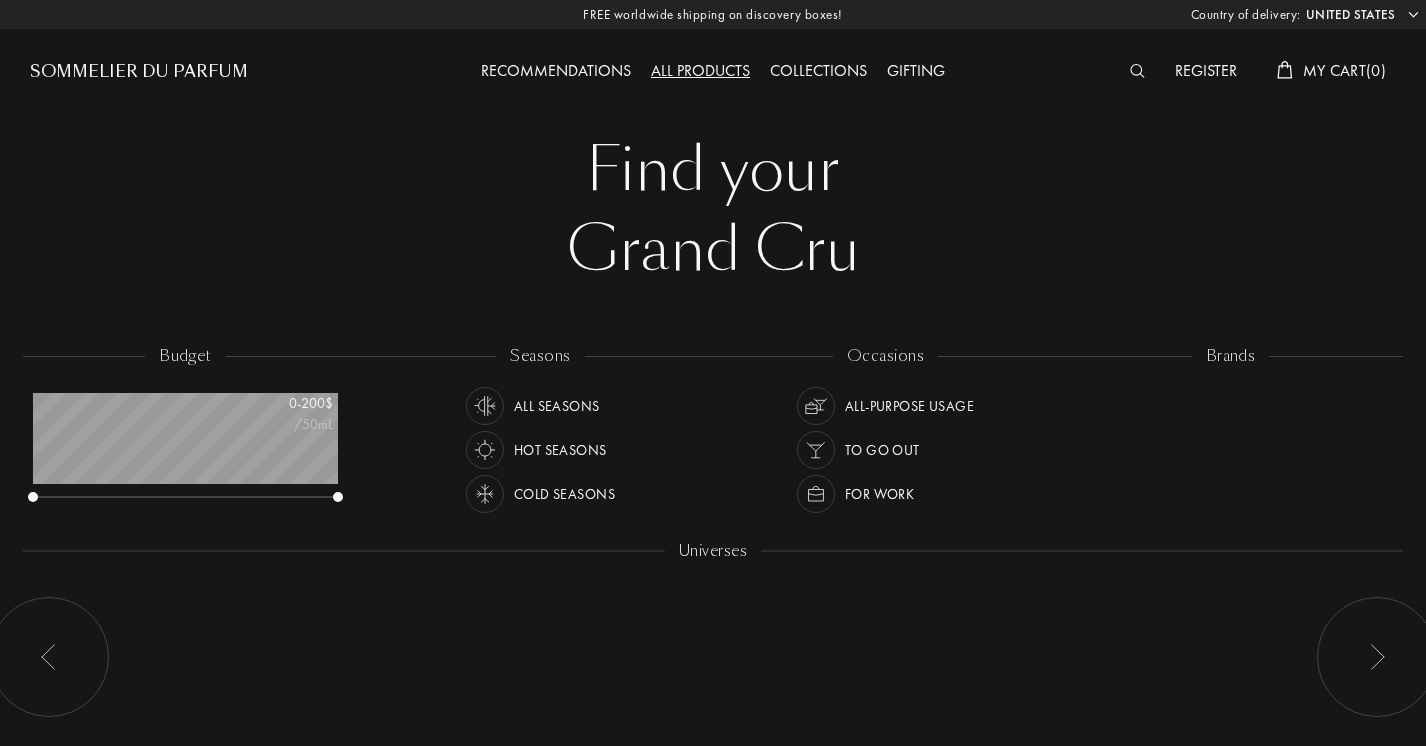select on "US" 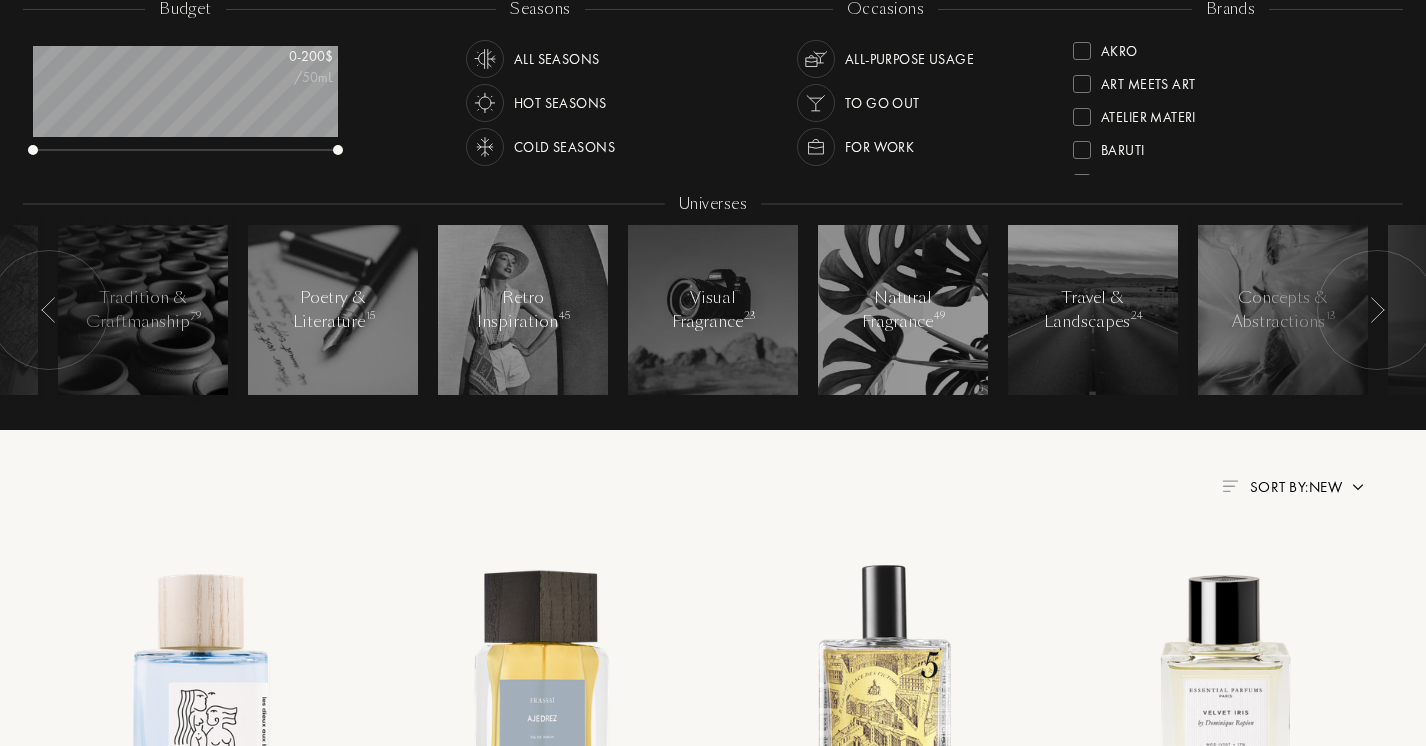 scroll, scrollTop: 506, scrollLeft: 0, axis: vertical 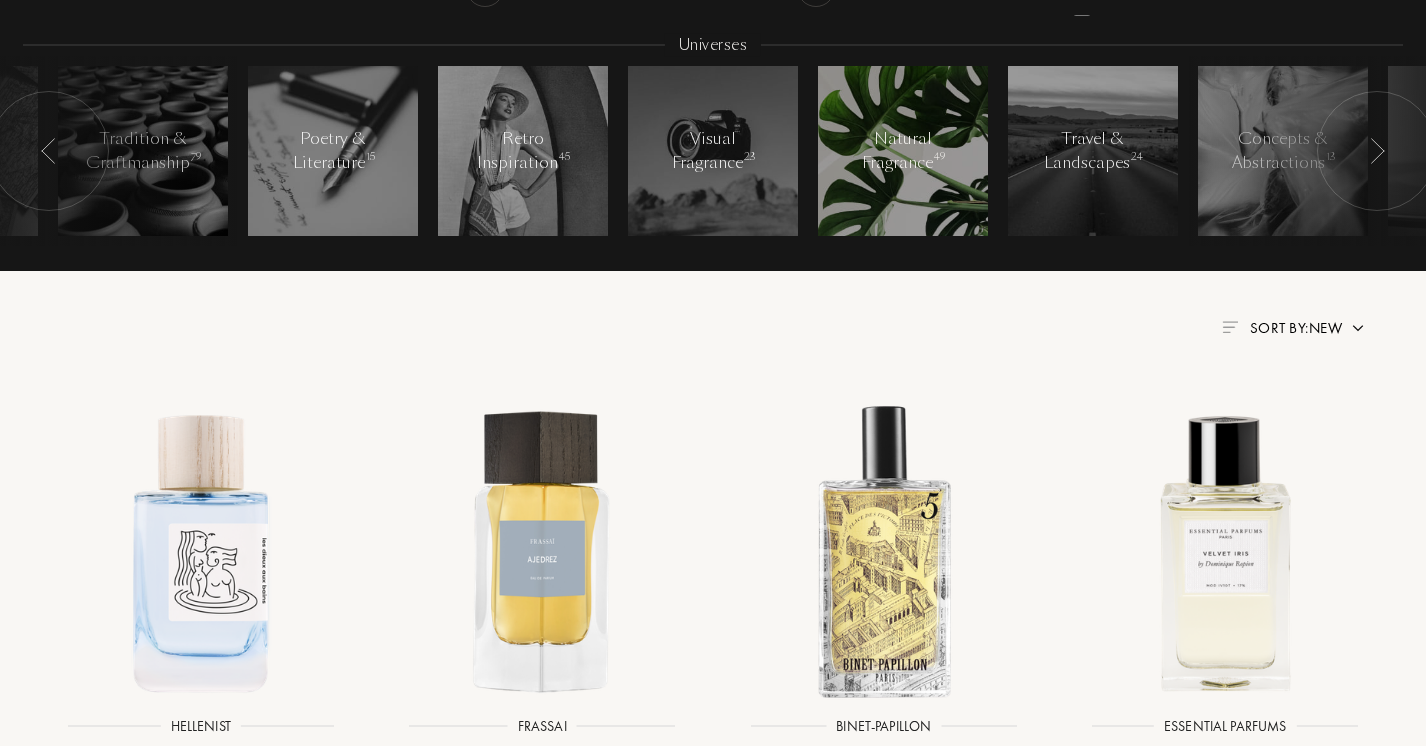 click on "Natural Fragrance 49" at bounding box center [903, 151] 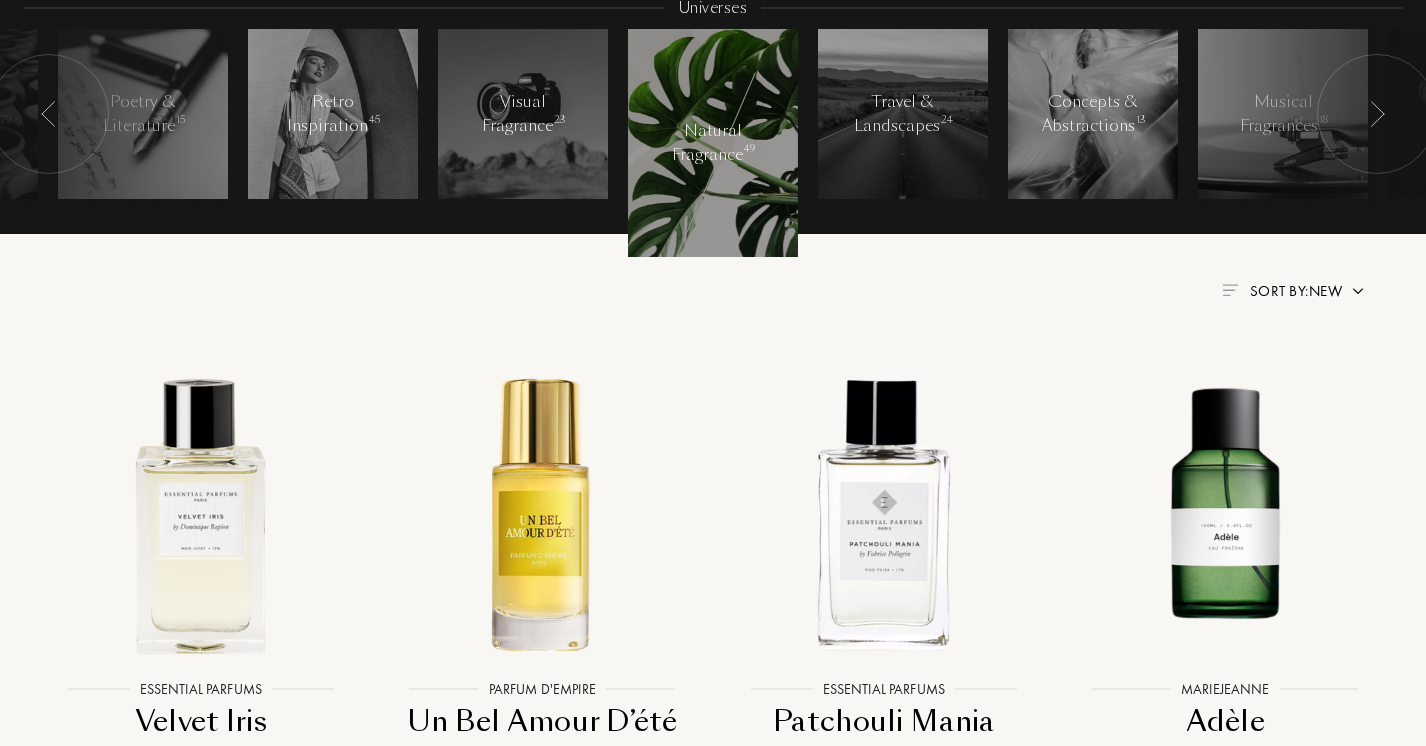 scroll, scrollTop: 548, scrollLeft: 0, axis: vertical 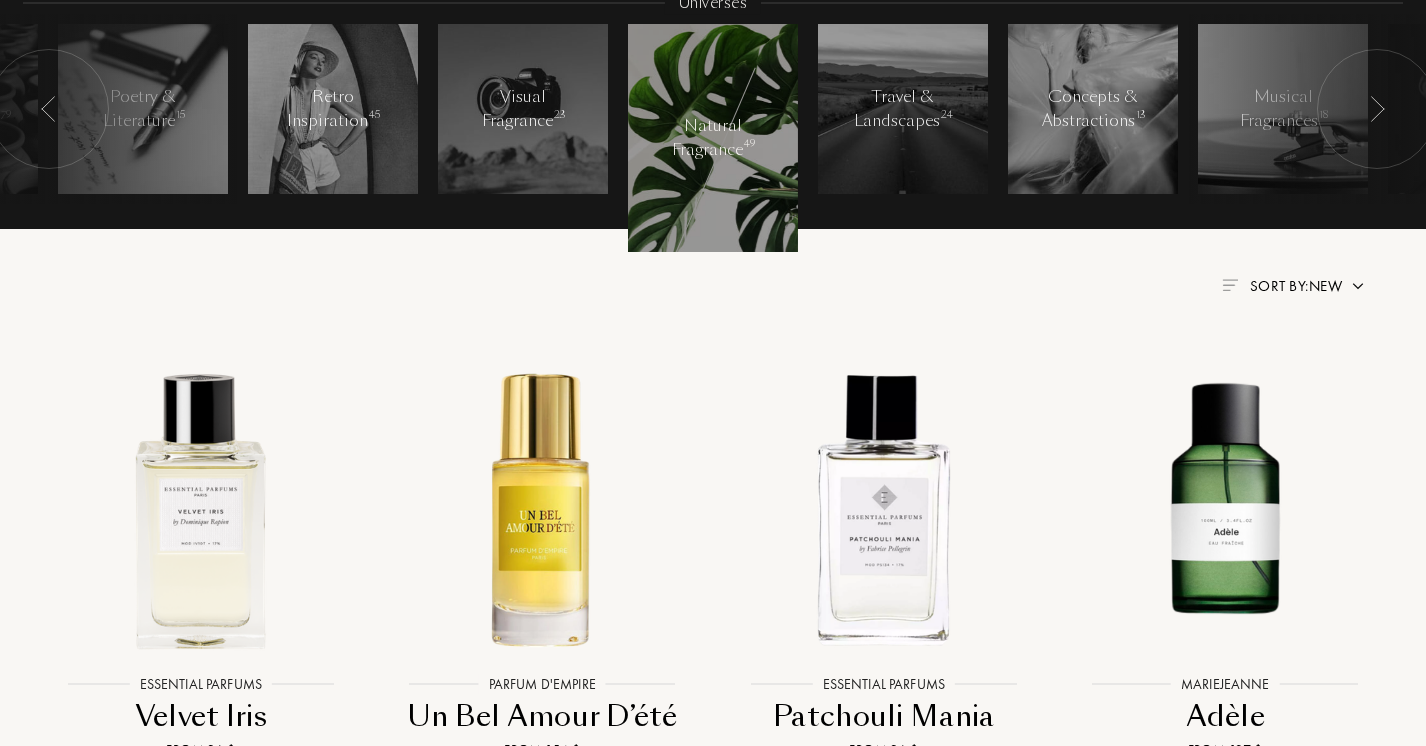 click at bounding box center (1338, 109) 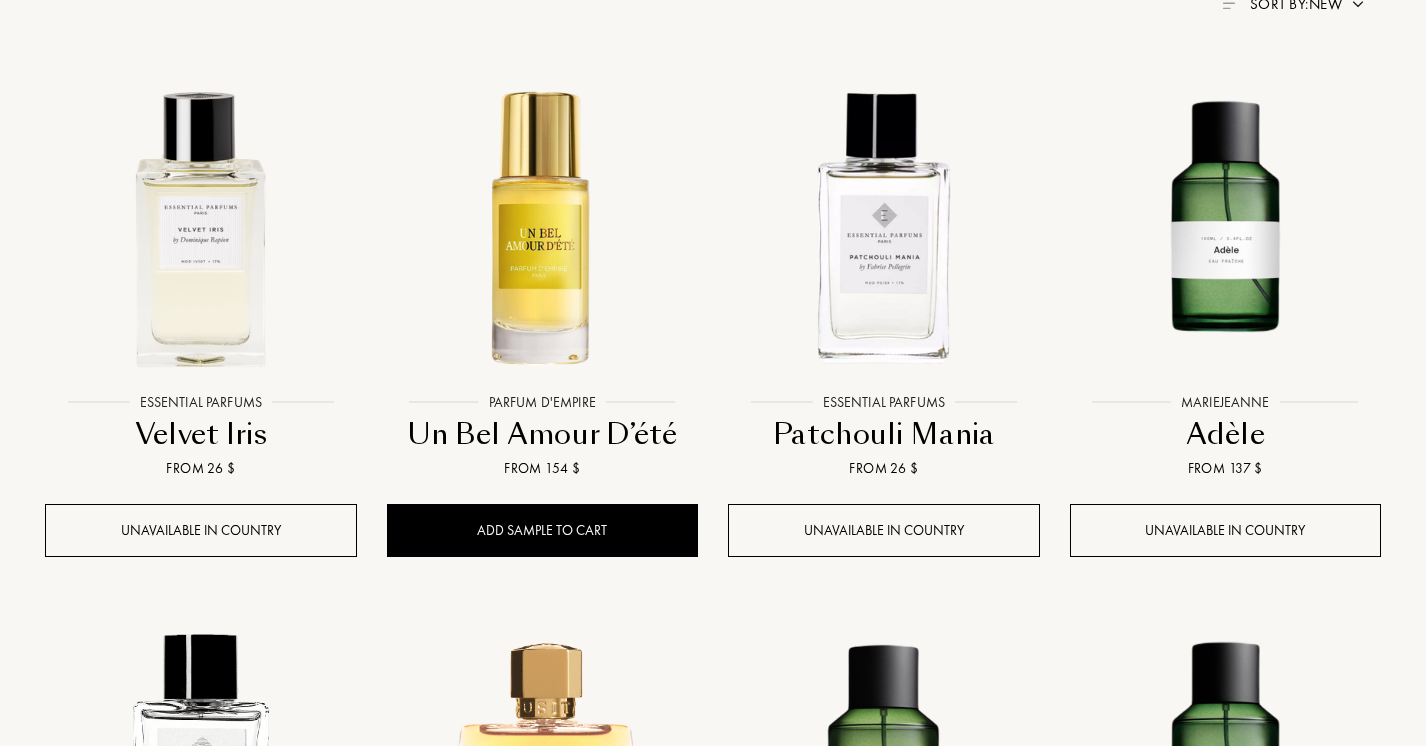 scroll, scrollTop: 81, scrollLeft: 0, axis: vertical 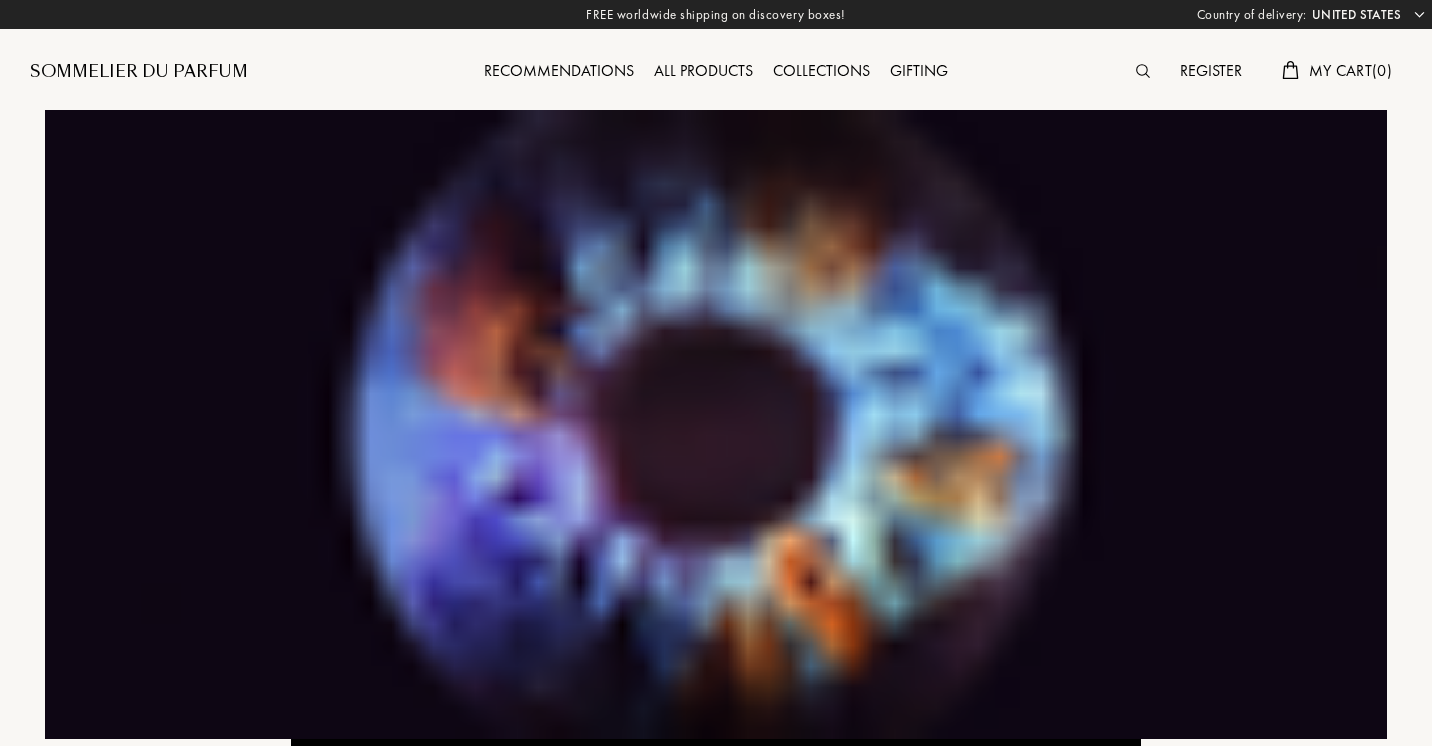 select on "US" 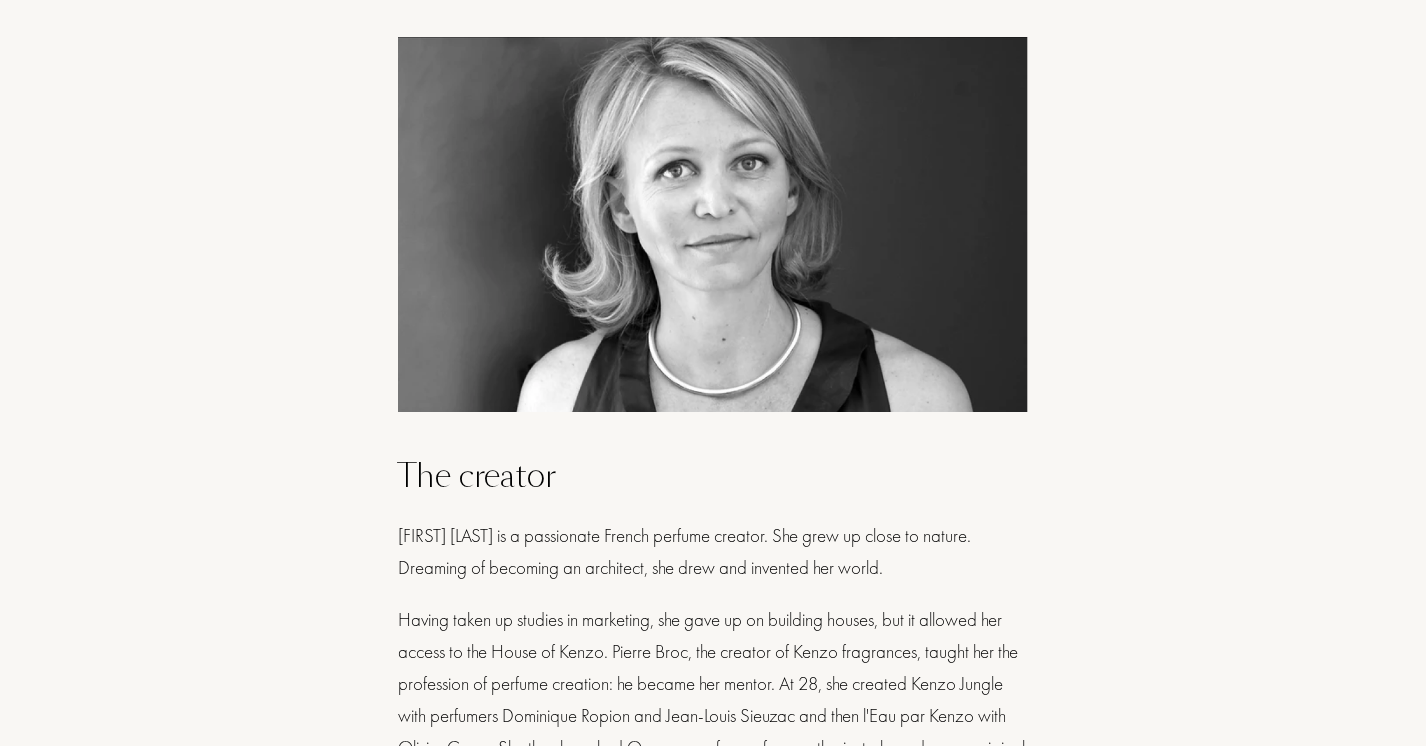 scroll, scrollTop: 1752, scrollLeft: 0, axis: vertical 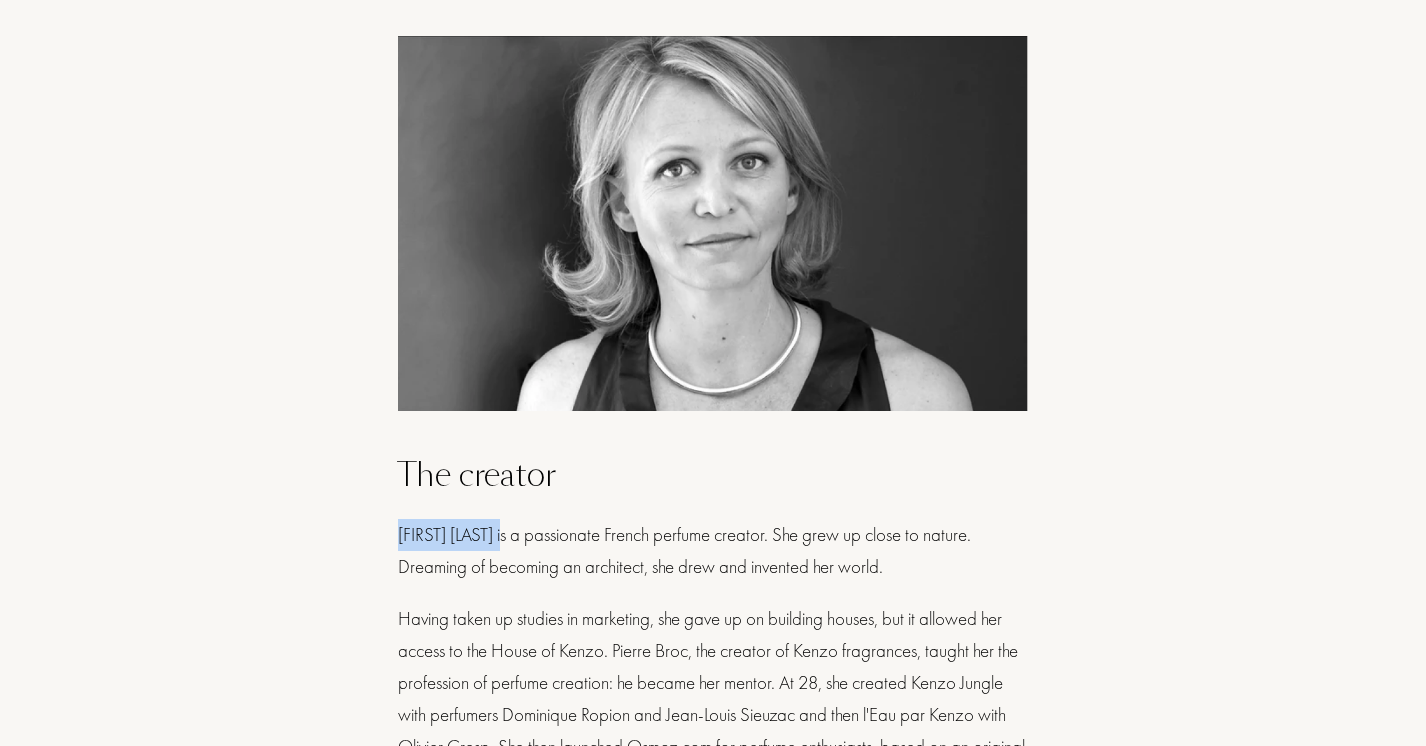 drag, startPoint x: 398, startPoint y: 534, endPoint x: 511, endPoint y: 538, distance: 113.07078 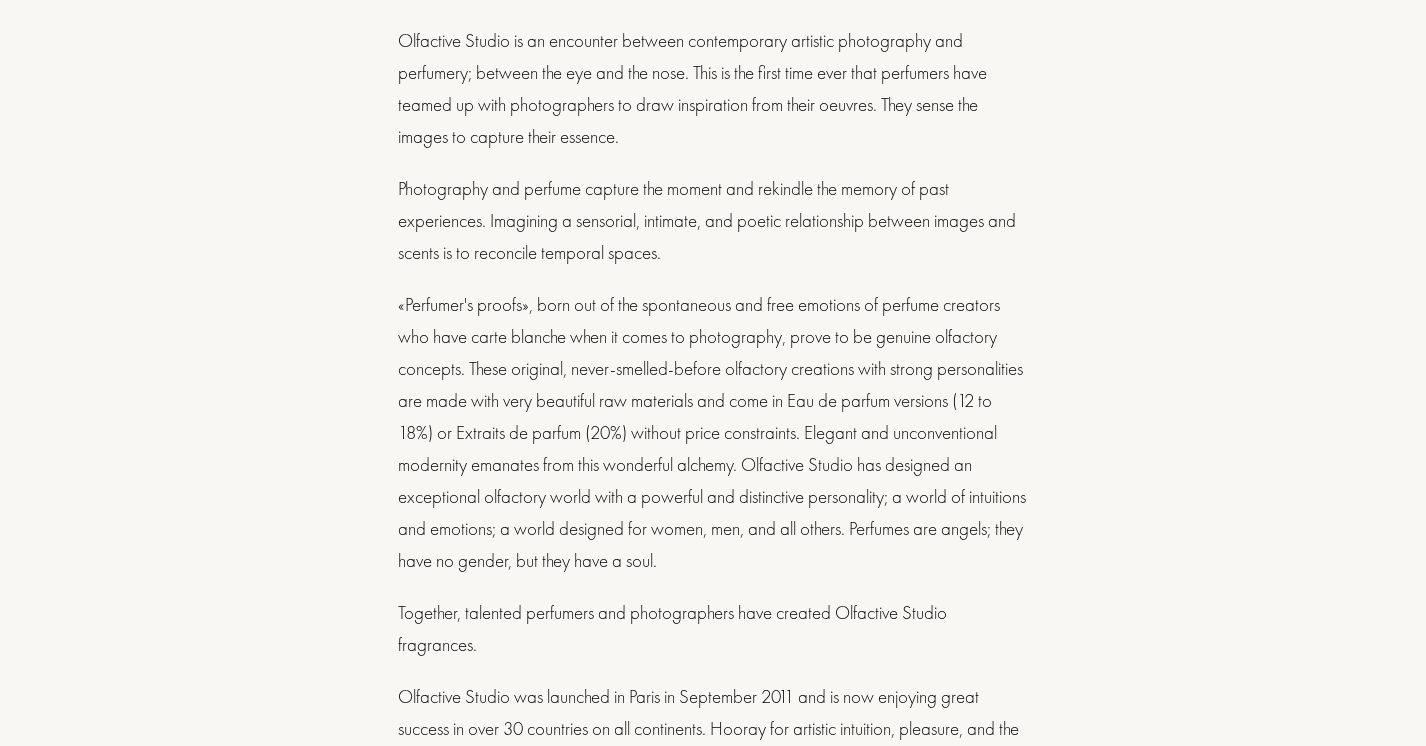 scroll, scrollTop: 0, scrollLeft: 0, axis: both 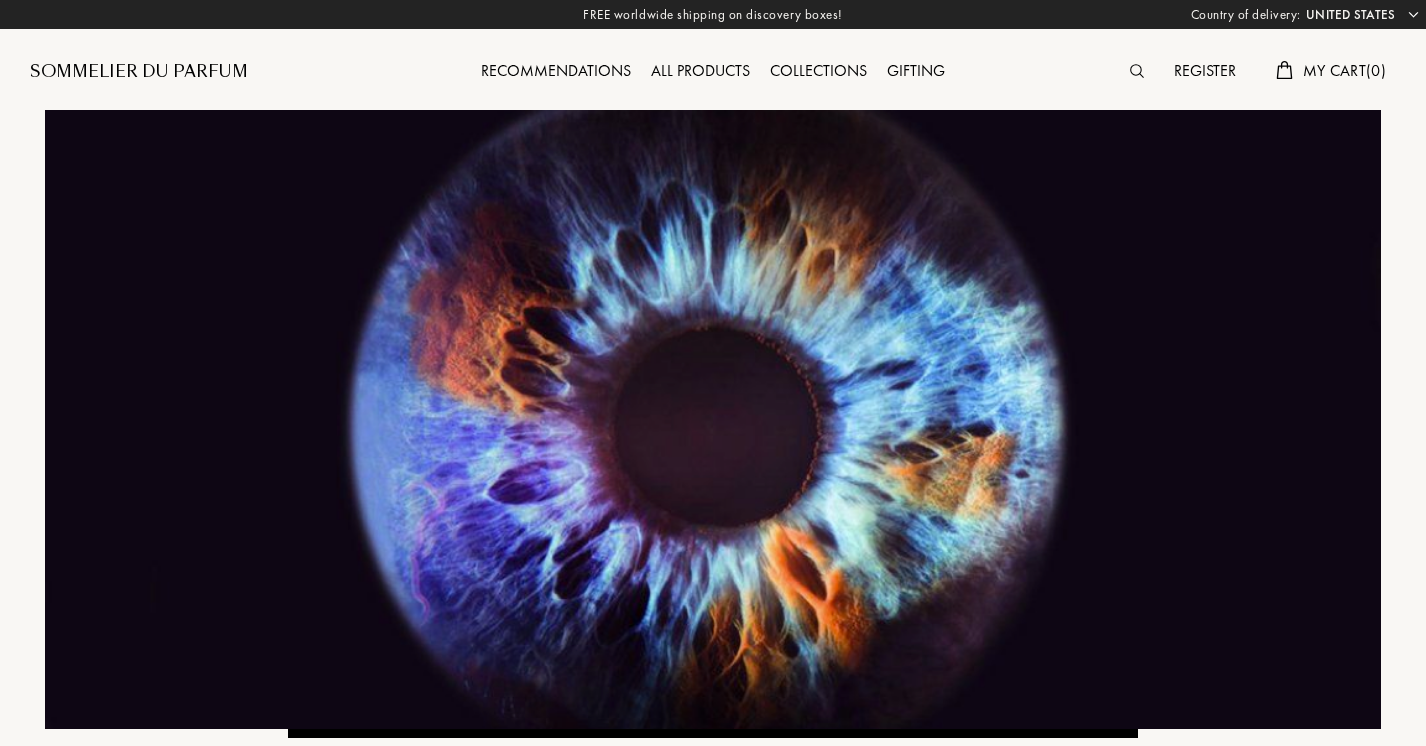 click on "Sommelier du Parfum" at bounding box center [139, 72] 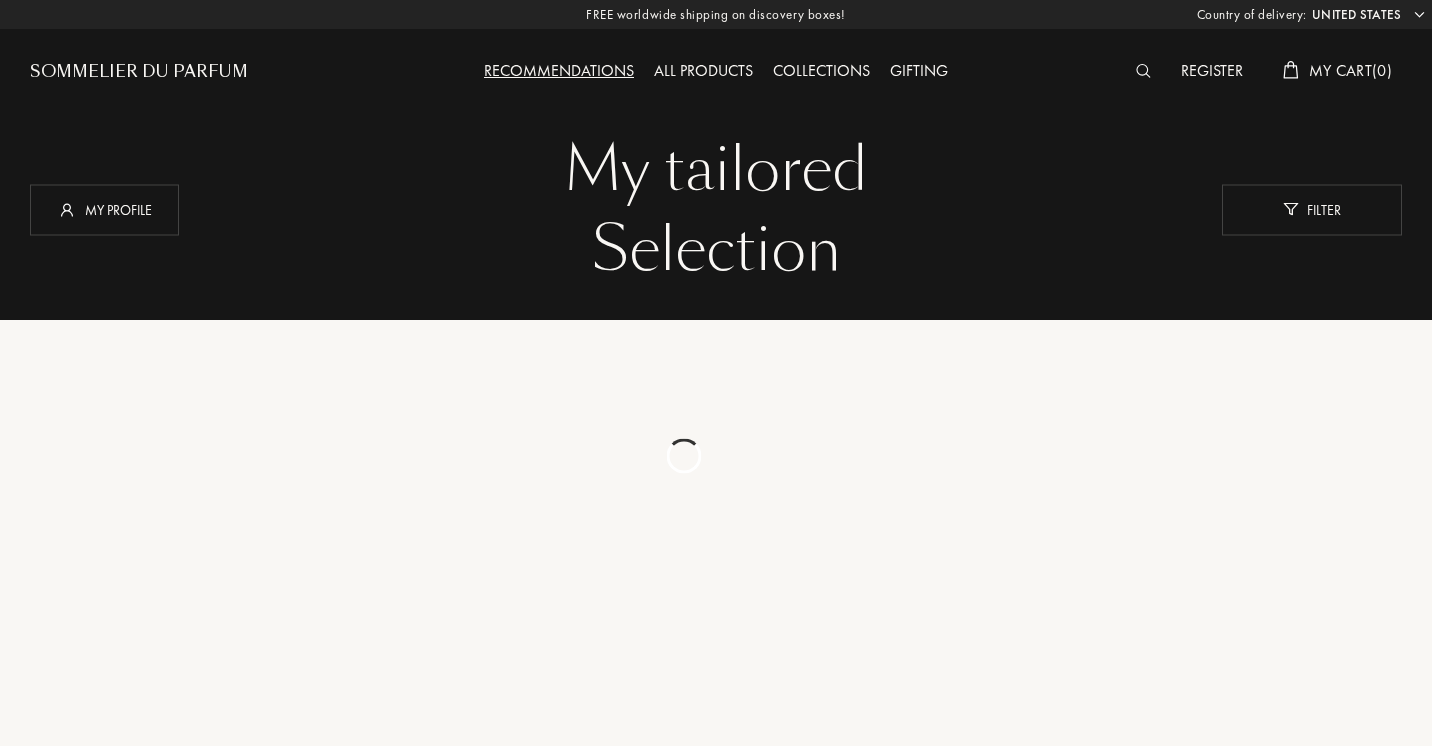 select on "US" 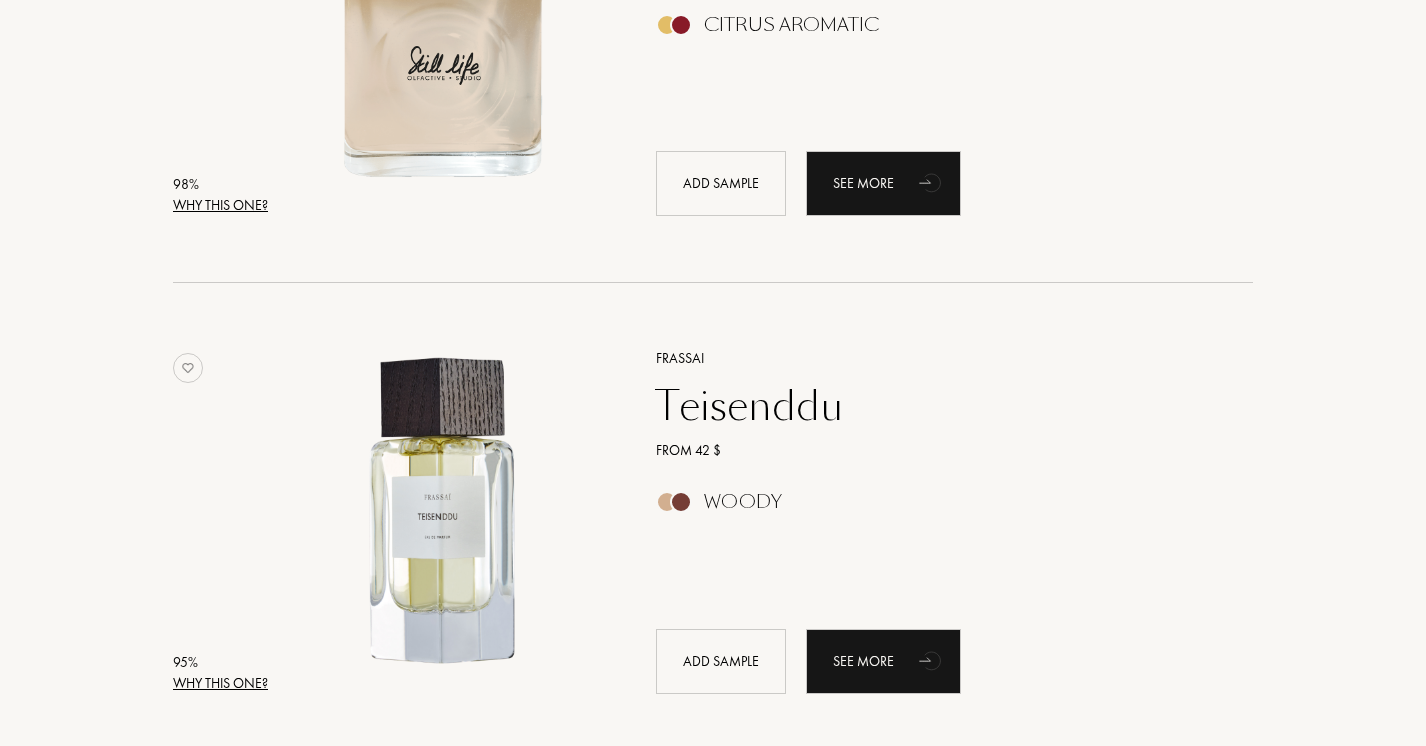 scroll, scrollTop: 0, scrollLeft: 0, axis: both 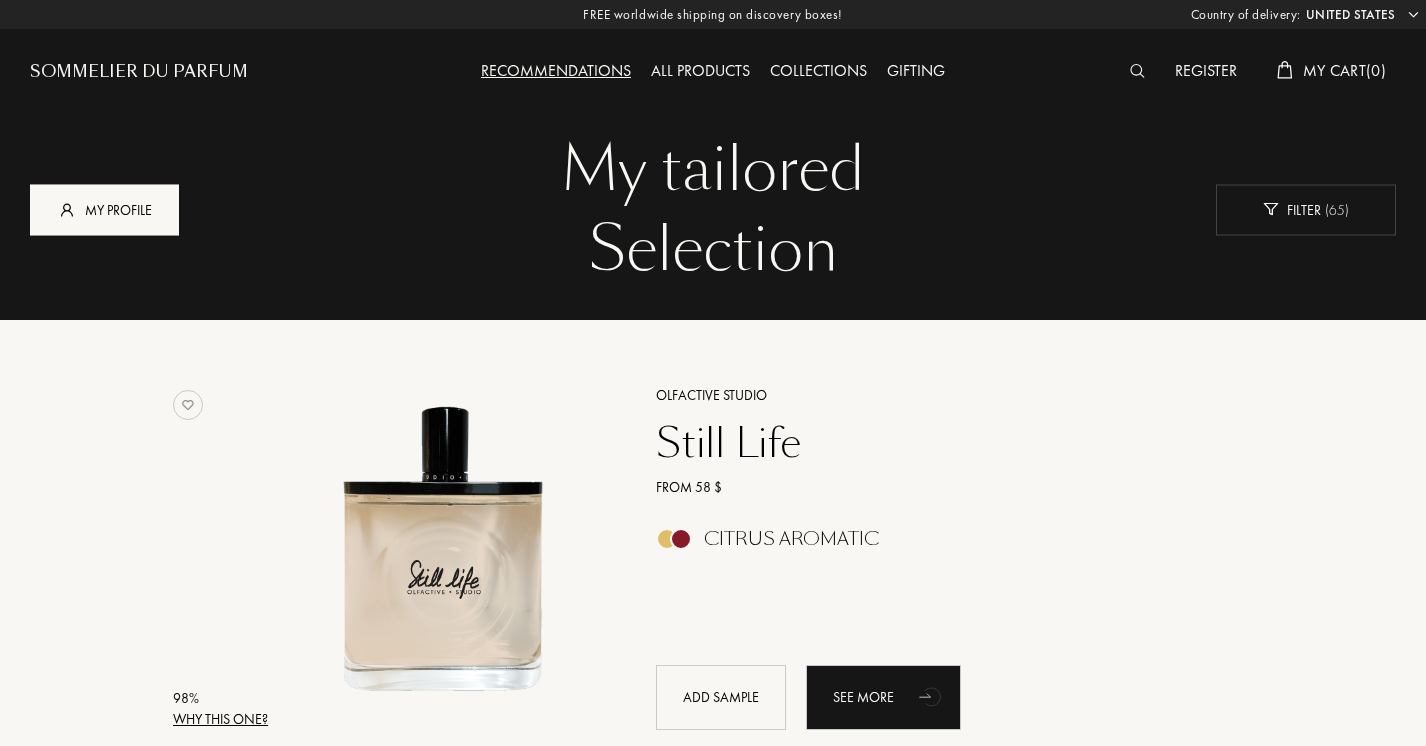 click on "My profile" at bounding box center (104, 209) 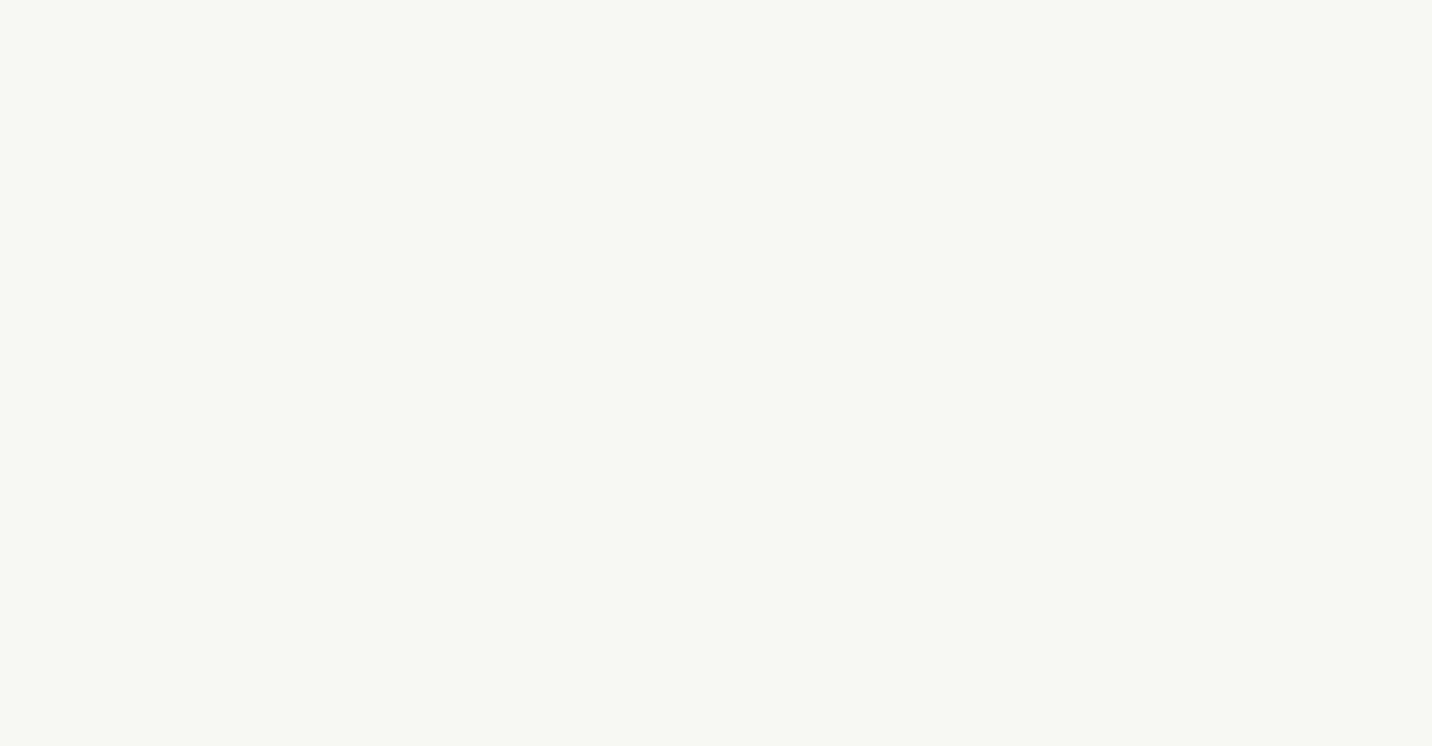 select on "US" 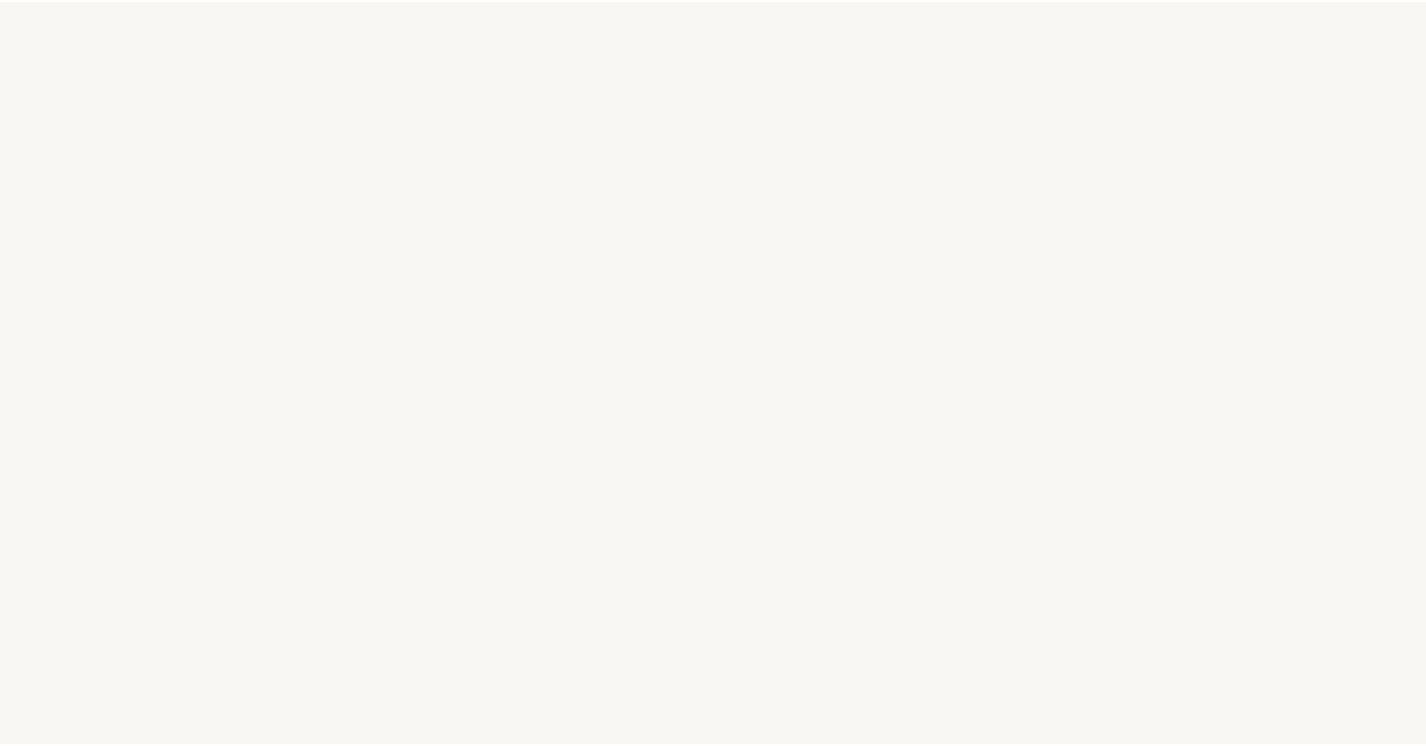 scroll, scrollTop: 0, scrollLeft: 0, axis: both 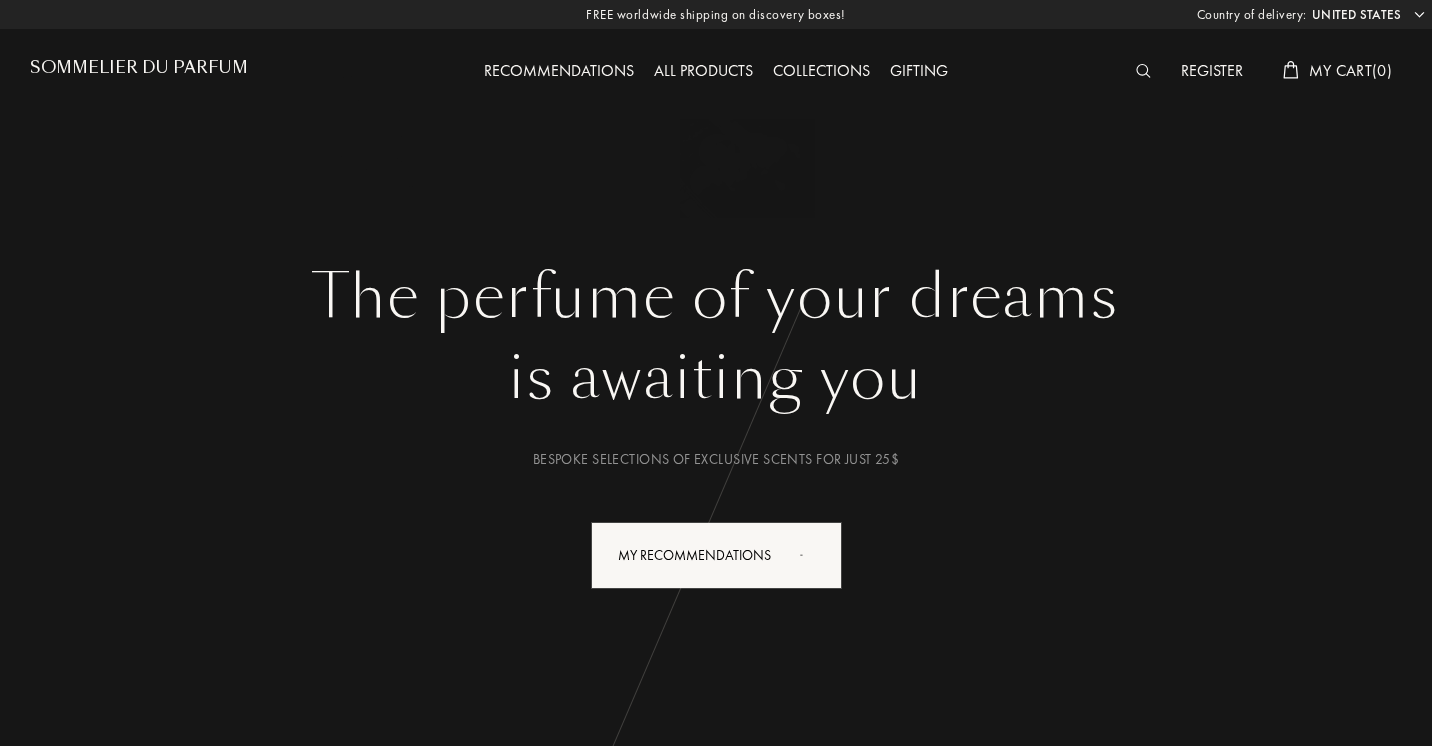 select on "US" 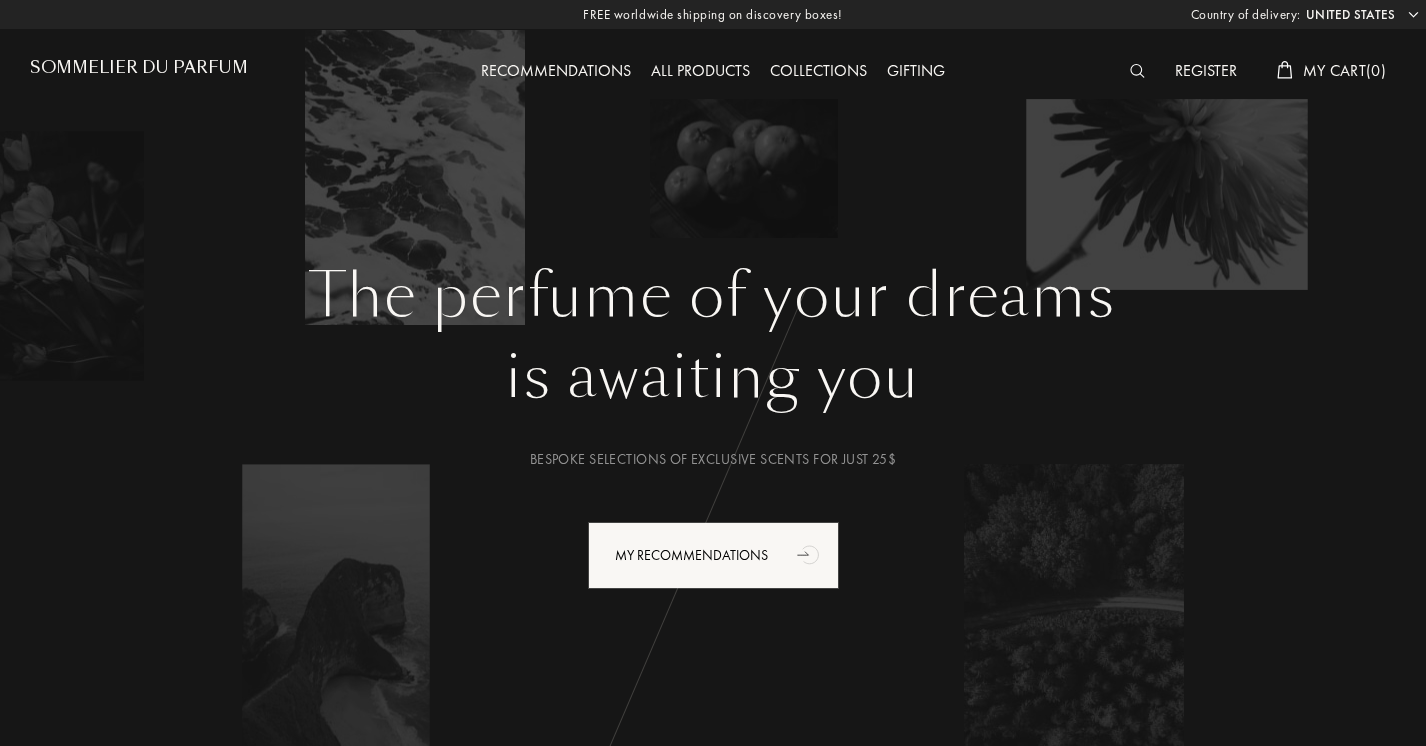 scroll, scrollTop: 0, scrollLeft: 0, axis: both 